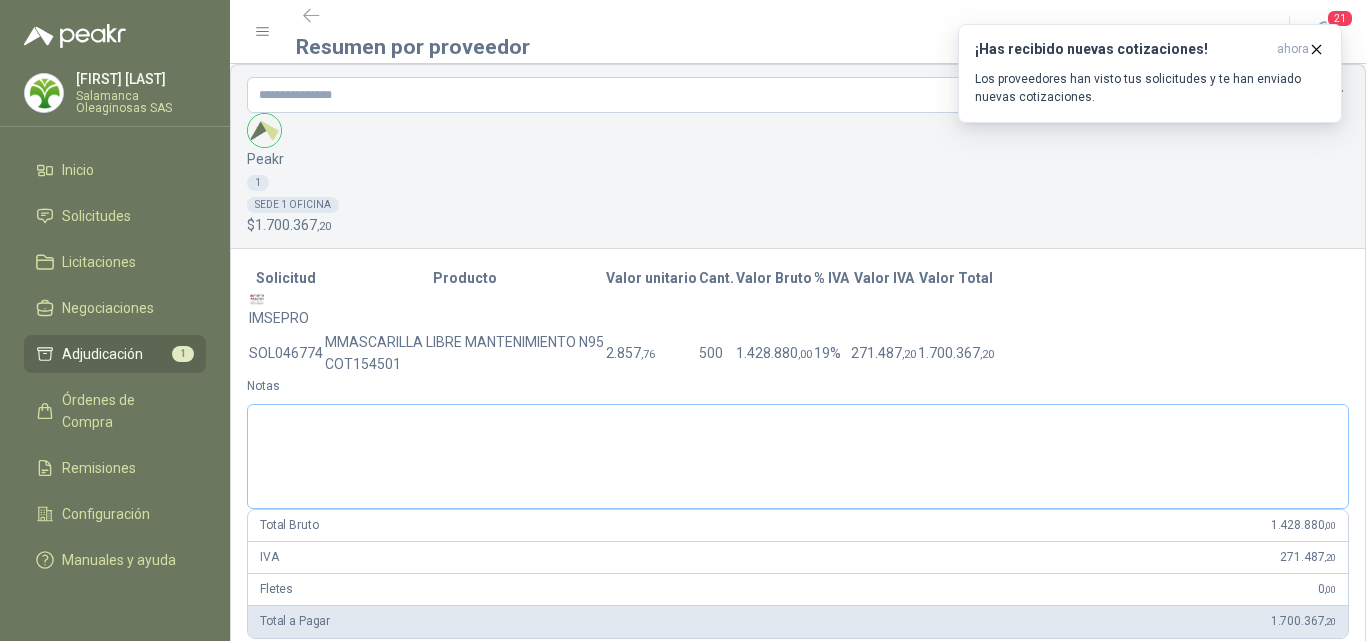scroll, scrollTop: 0, scrollLeft: 0, axis: both 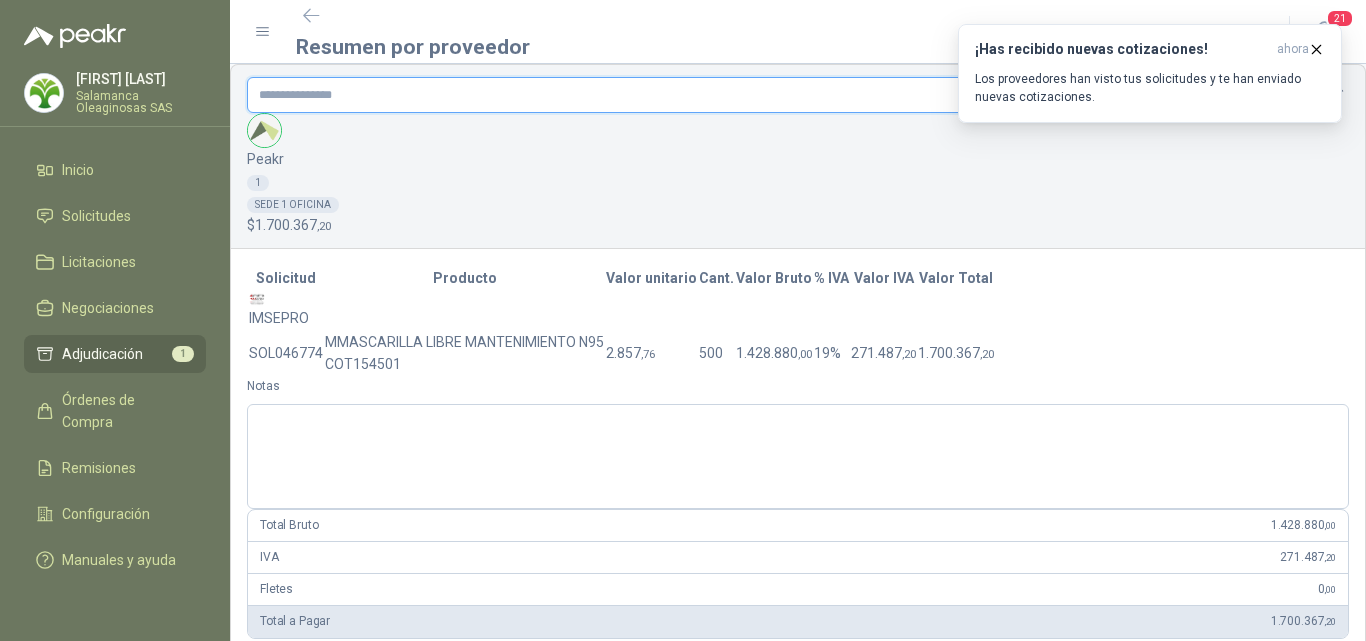 click at bounding box center [783, 95] 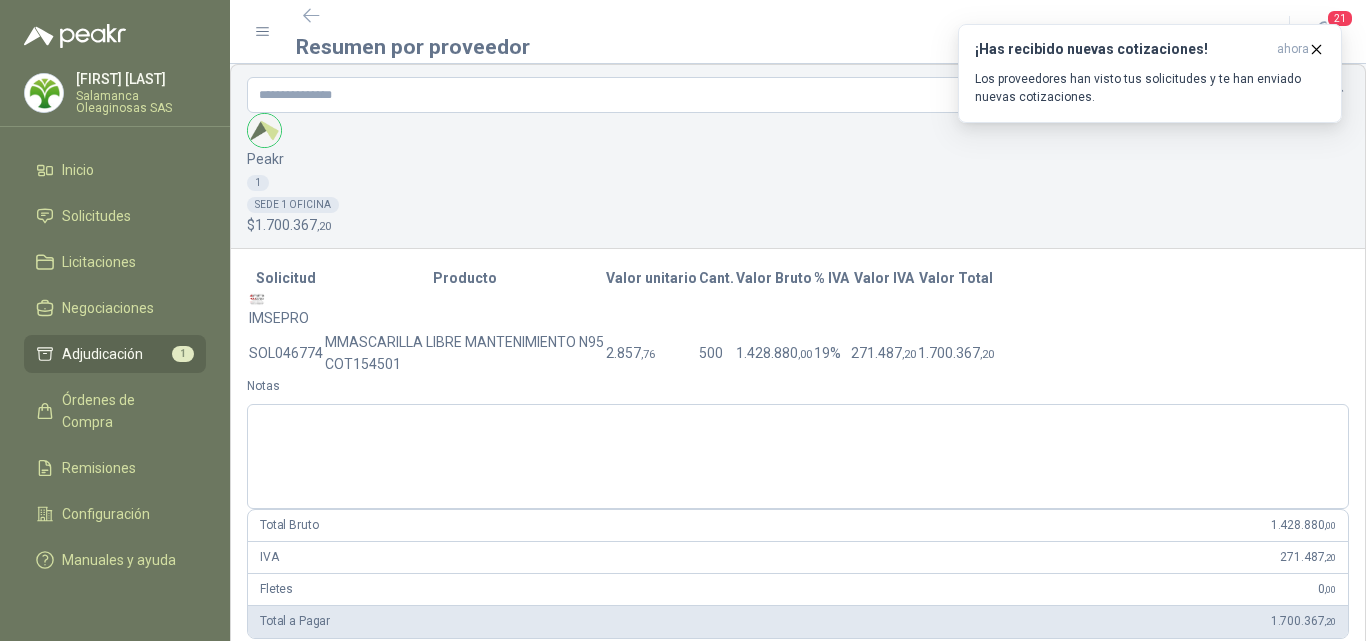 click on "IVA 271.487 ,20" at bounding box center (798, 558) 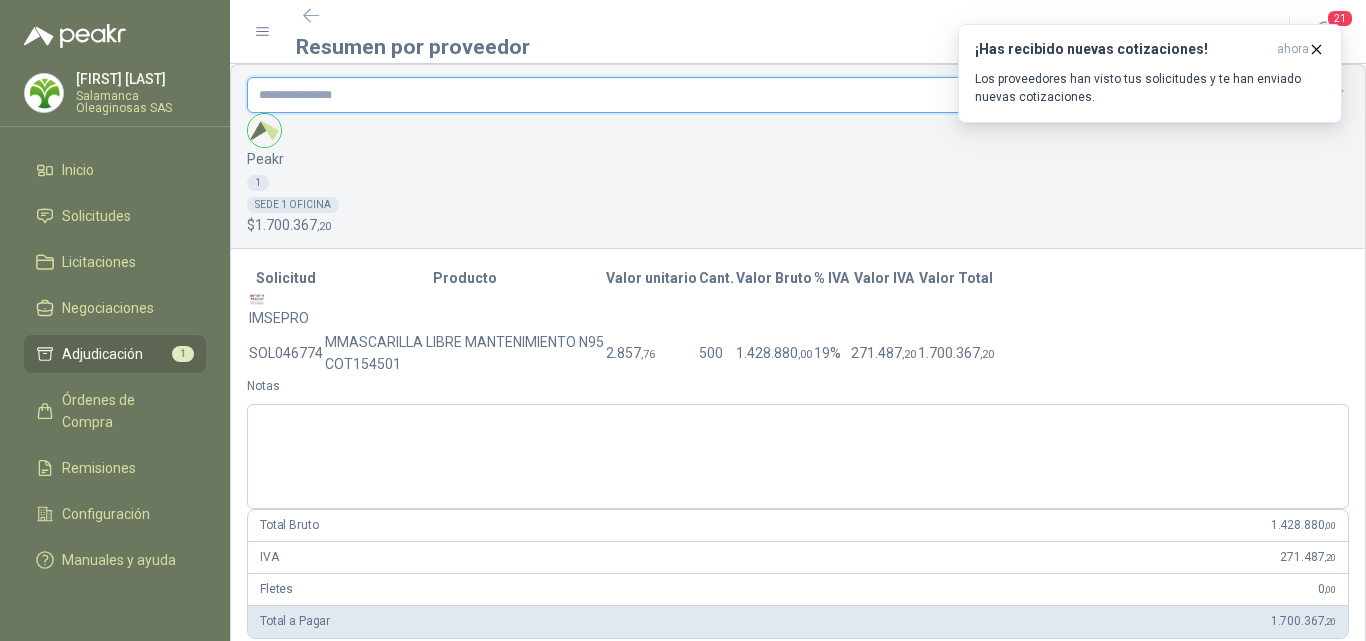 click at bounding box center (783, 95) 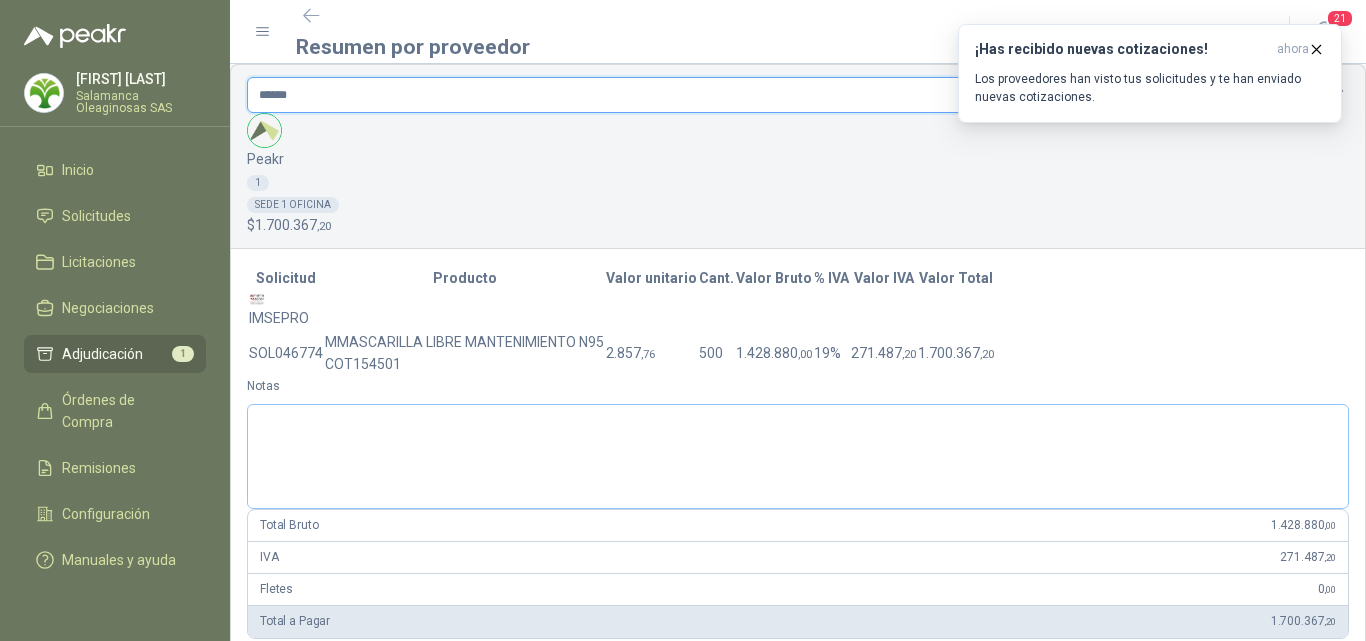 type on "******" 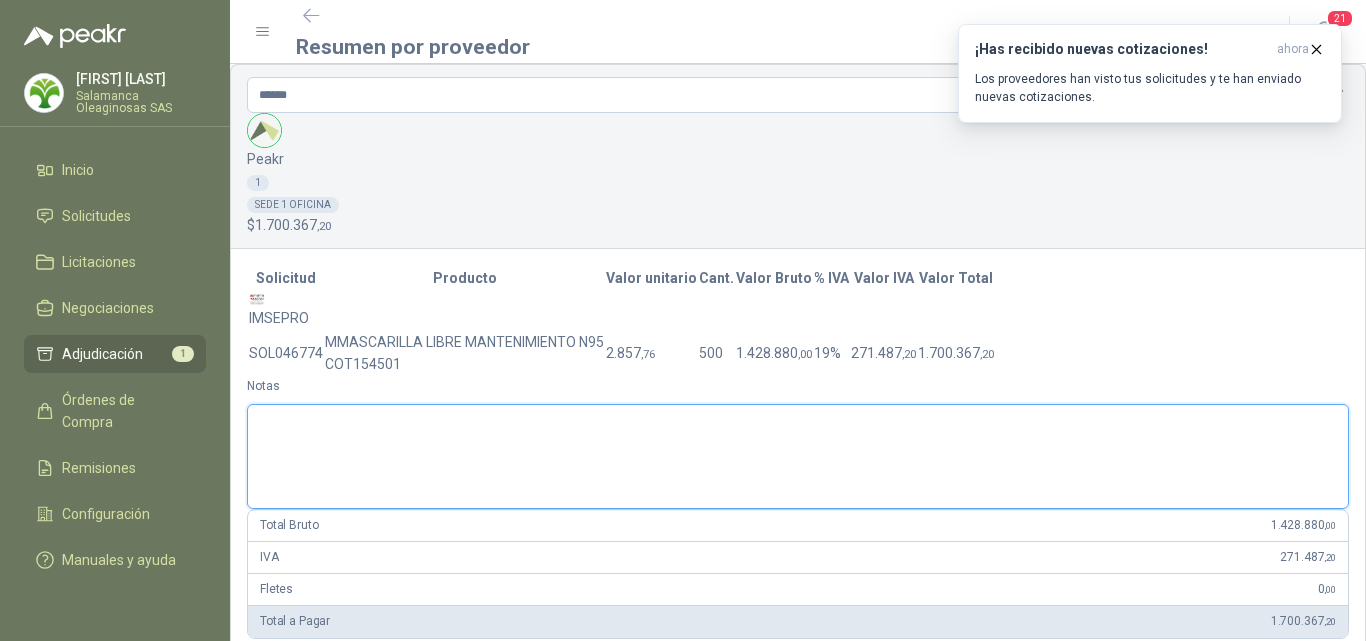 click on "Notas" at bounding box center (798, 456) 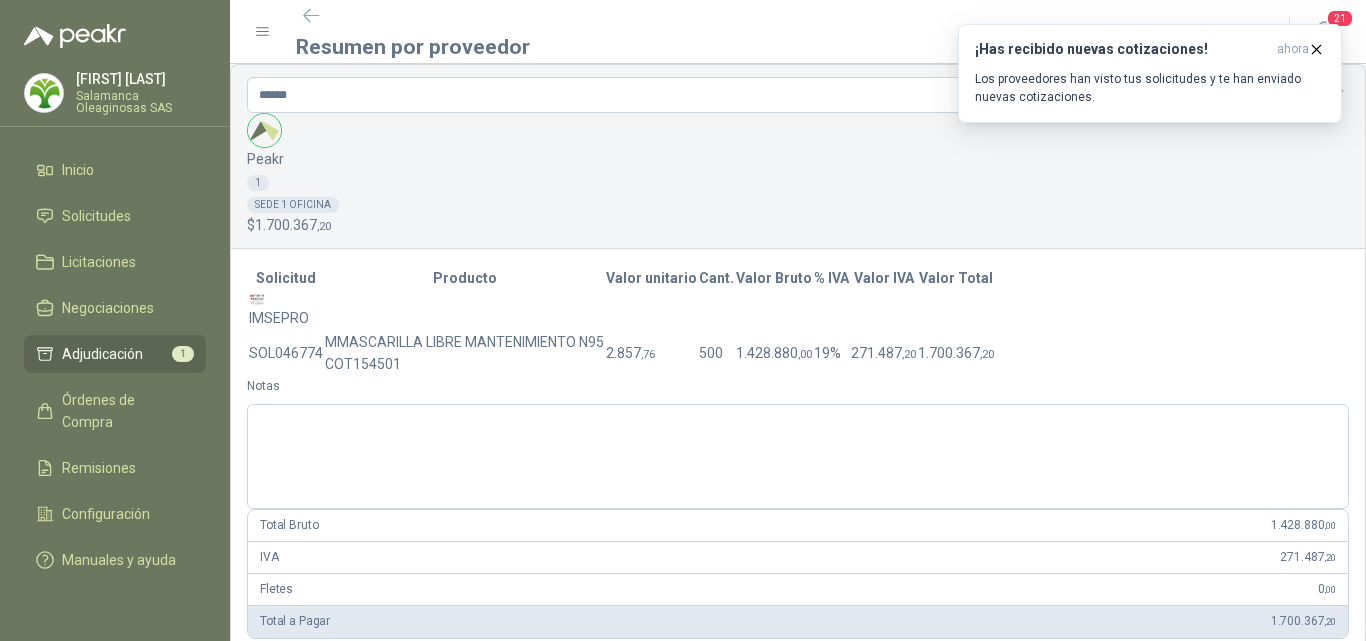 click on "Adjudicar" at bounding box center (273, 719) 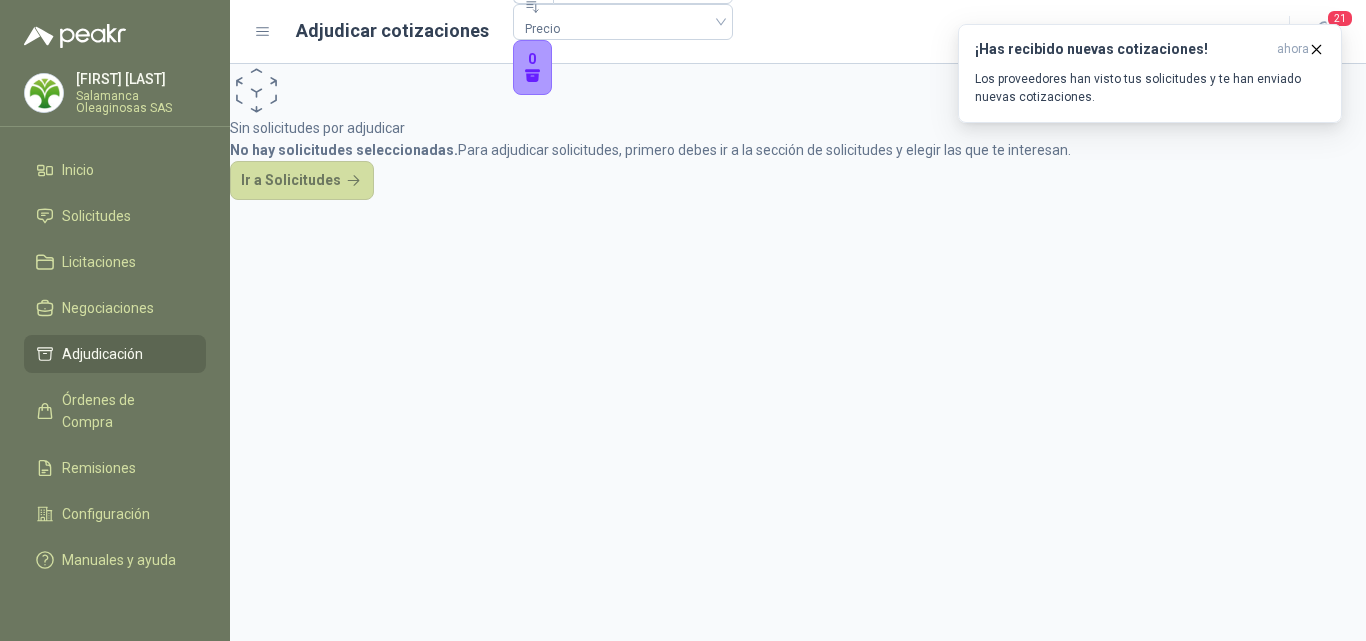 click on "Salamanca Oleaginosas SAS" at bounding box center [141, 102] 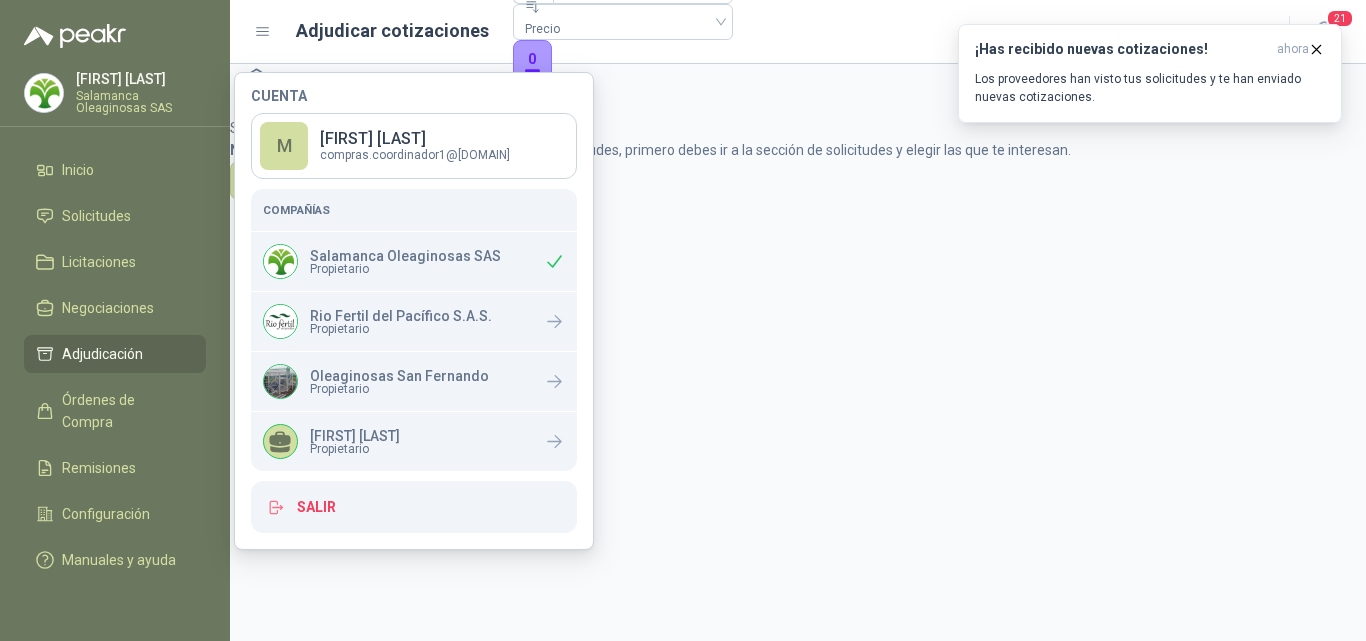 click on "Salamanca Oleaginosas SAS Propietario" at bounding box center [382, 261] 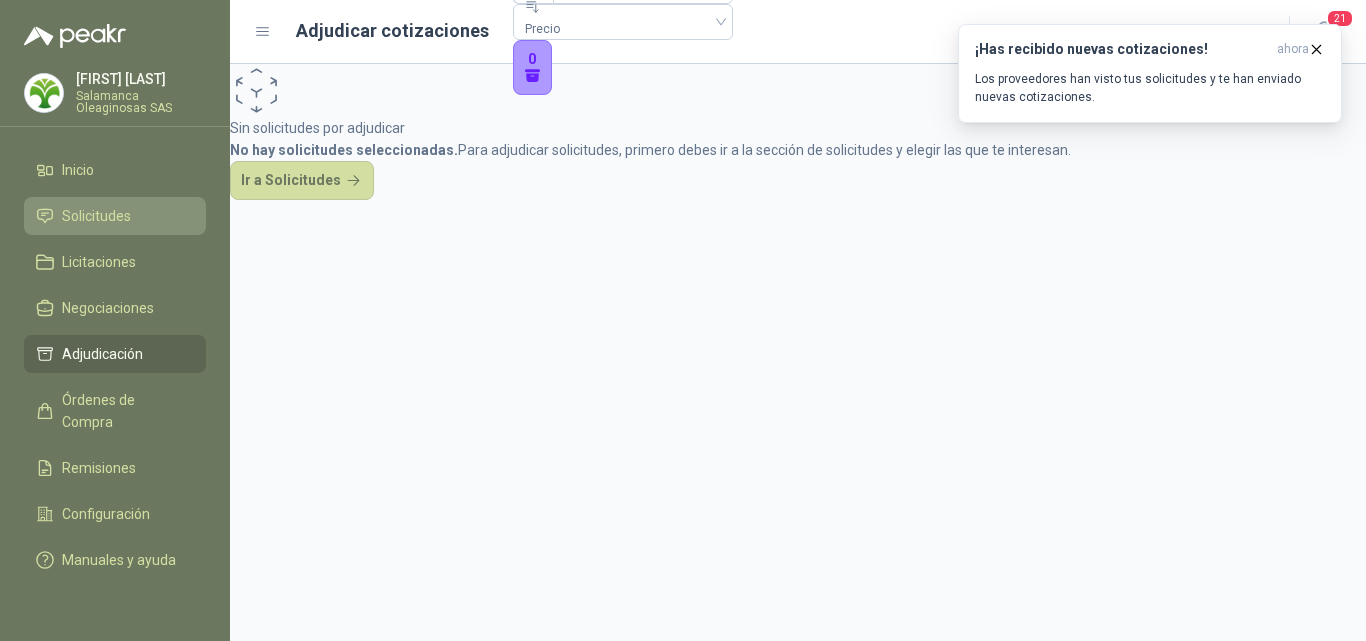 click on "Solicitudes" at bounding box center (96, 216) 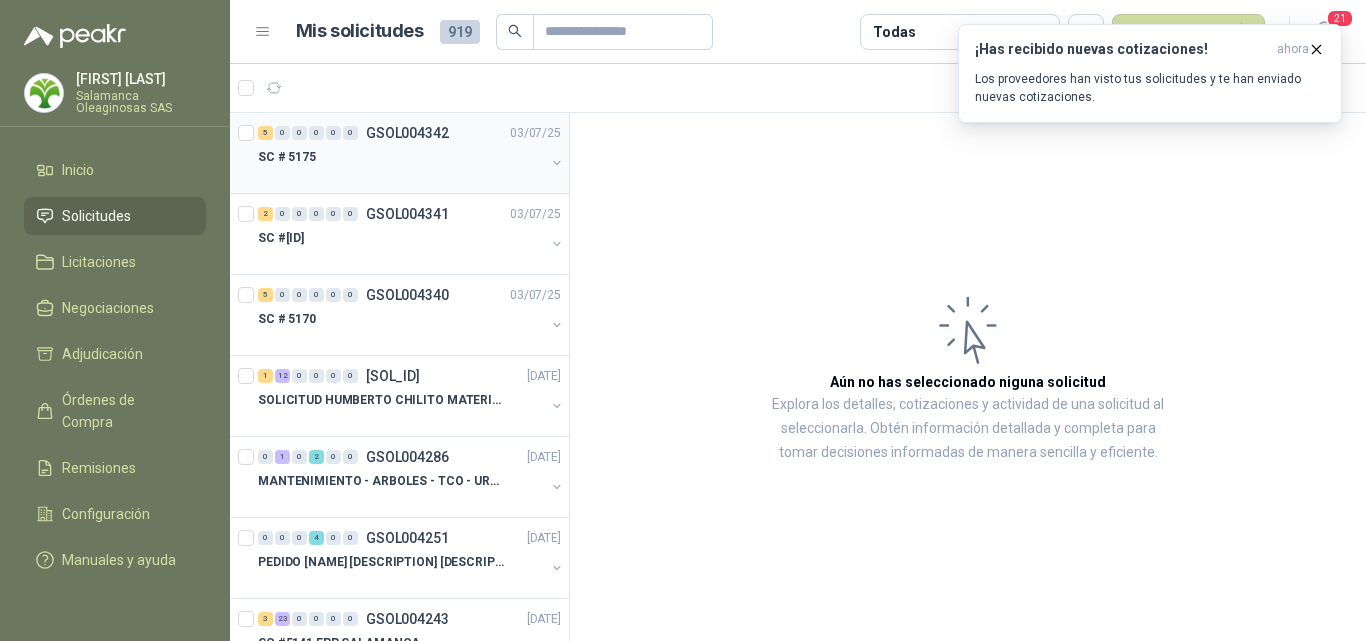 click at bounding box center [401, 177] 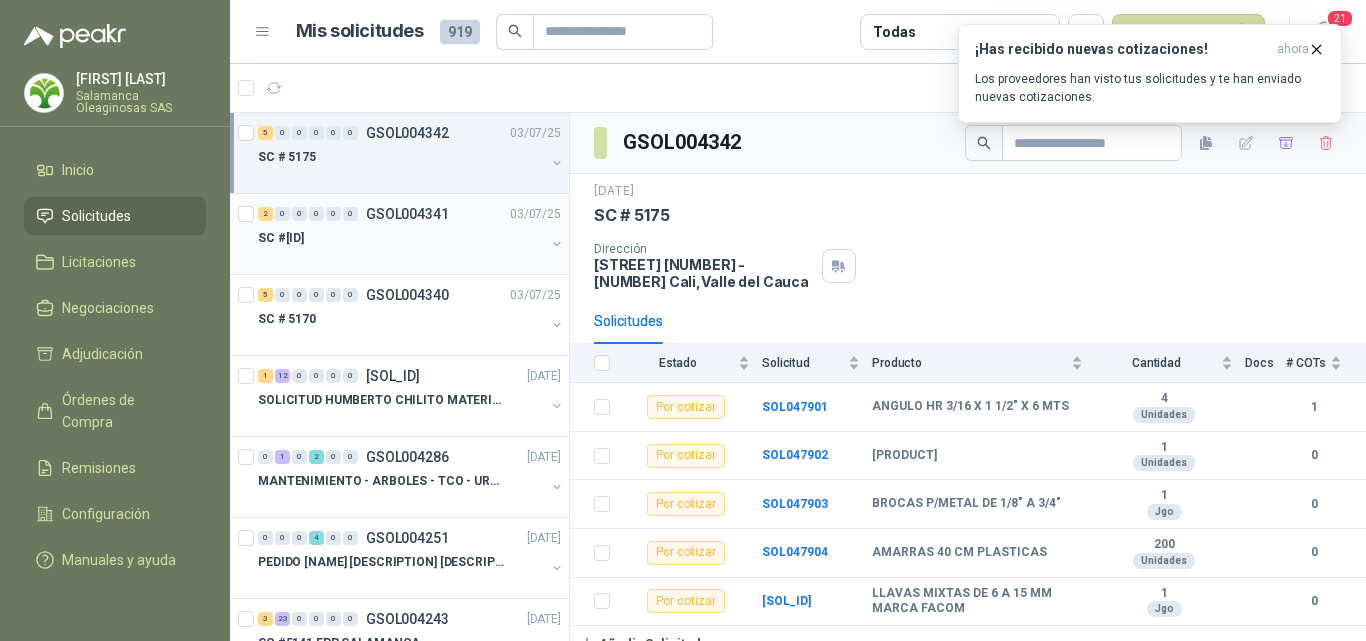 click at bounding box center [401, 258] 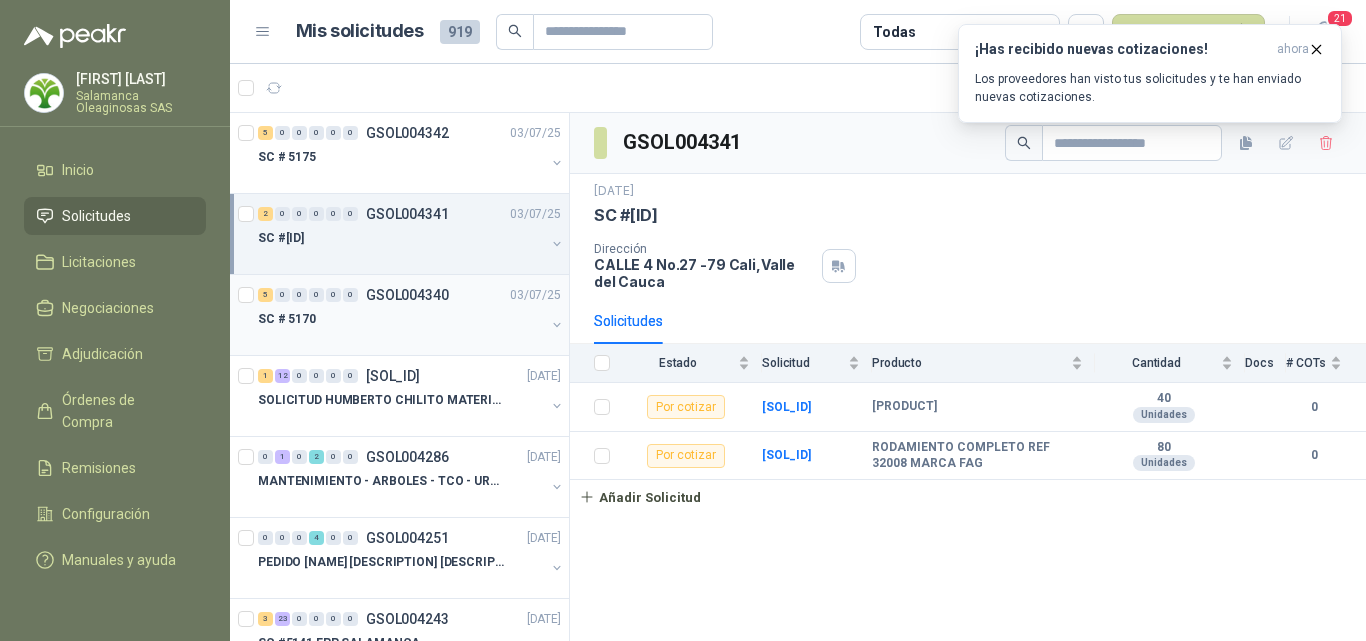click on "SC # 5170" at bounding box center [401, 319] 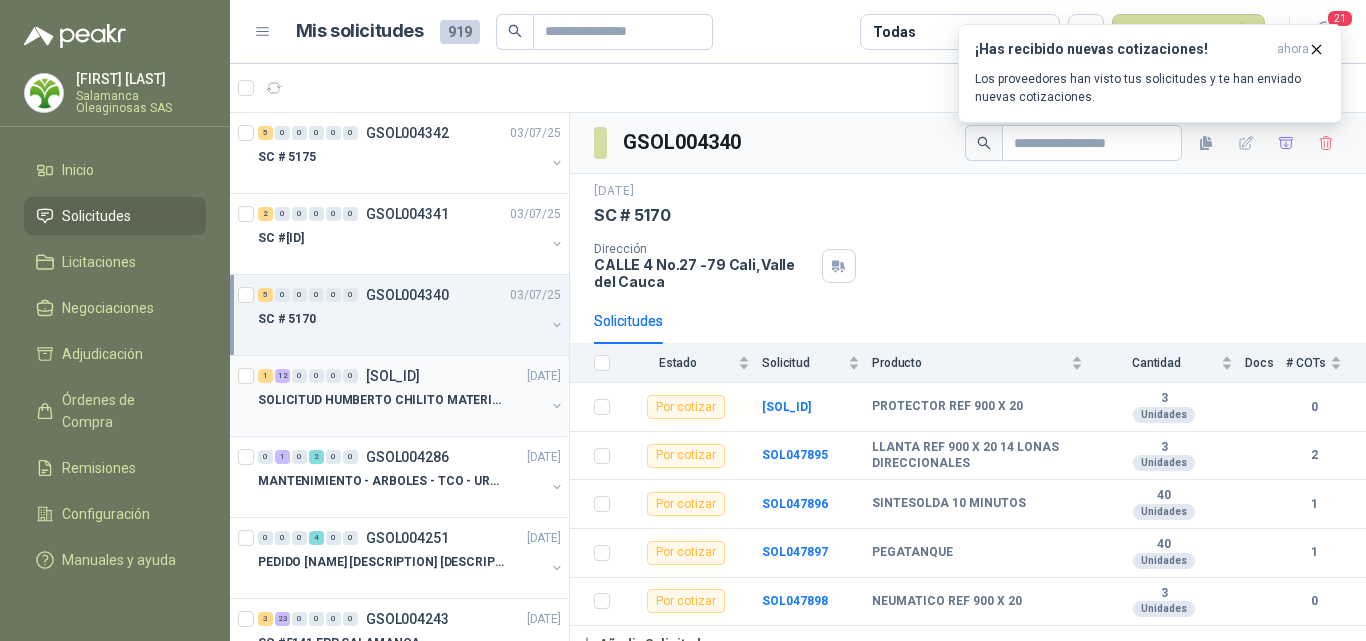 click at bounding box center [401, 420] 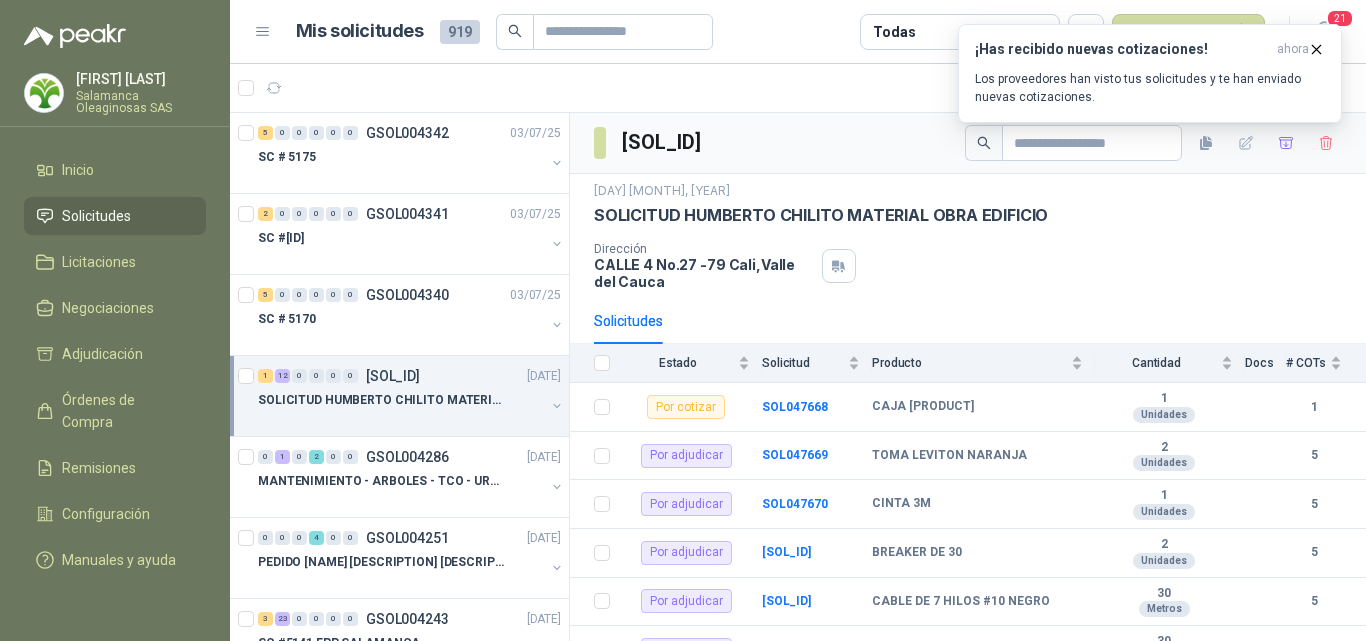 click at bounding box center [401, 420] 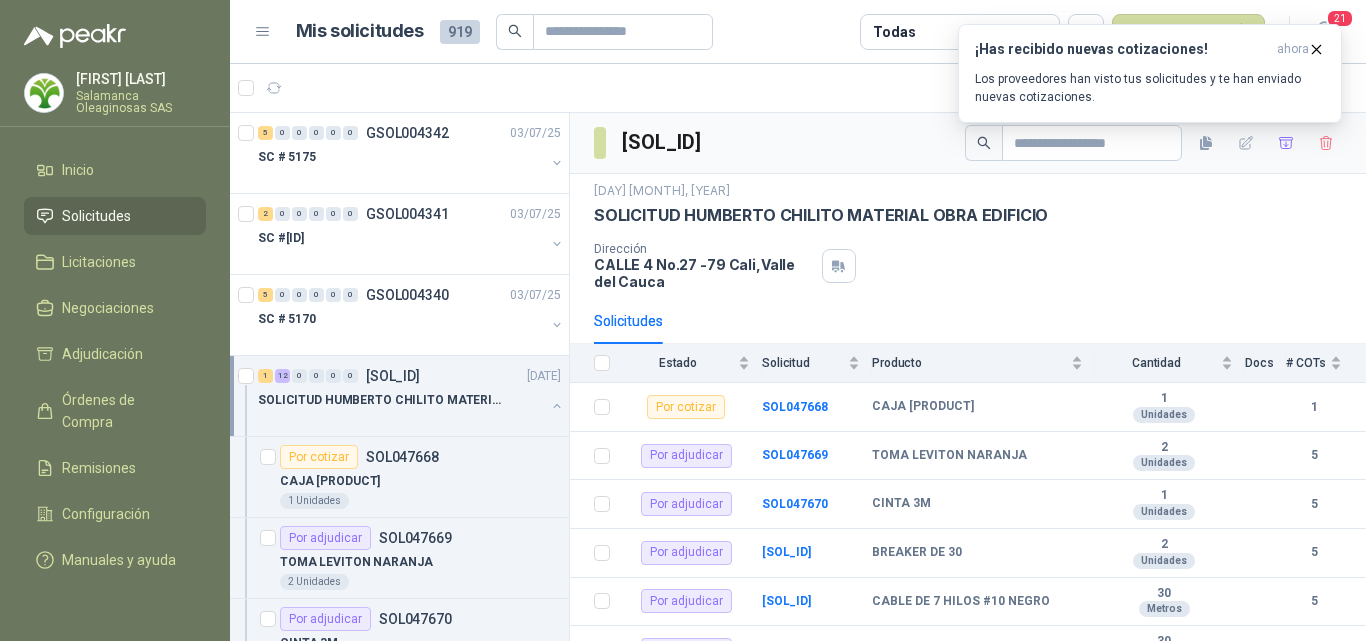 scroll, scrollTop: 1, scrollLeft: 0, axis: vertical 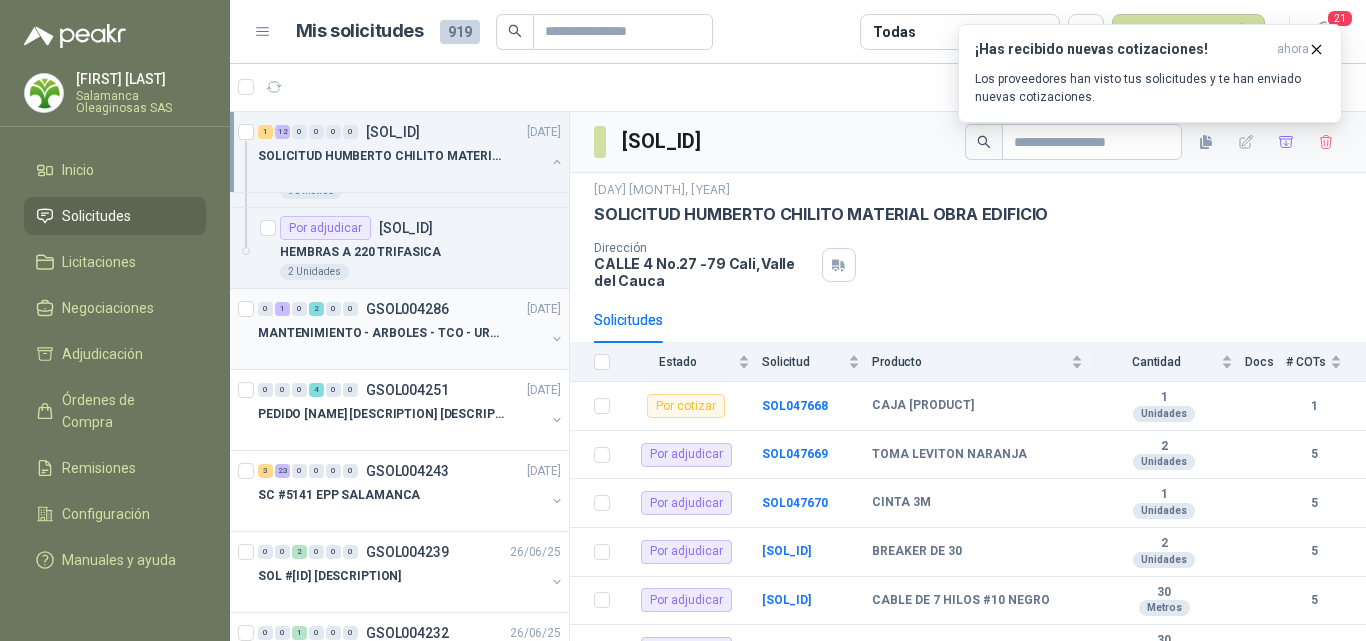 click on "MANTENIMIENTO - ARBOLES  - TCO - URGENTE" at bounding box center [401, 333] 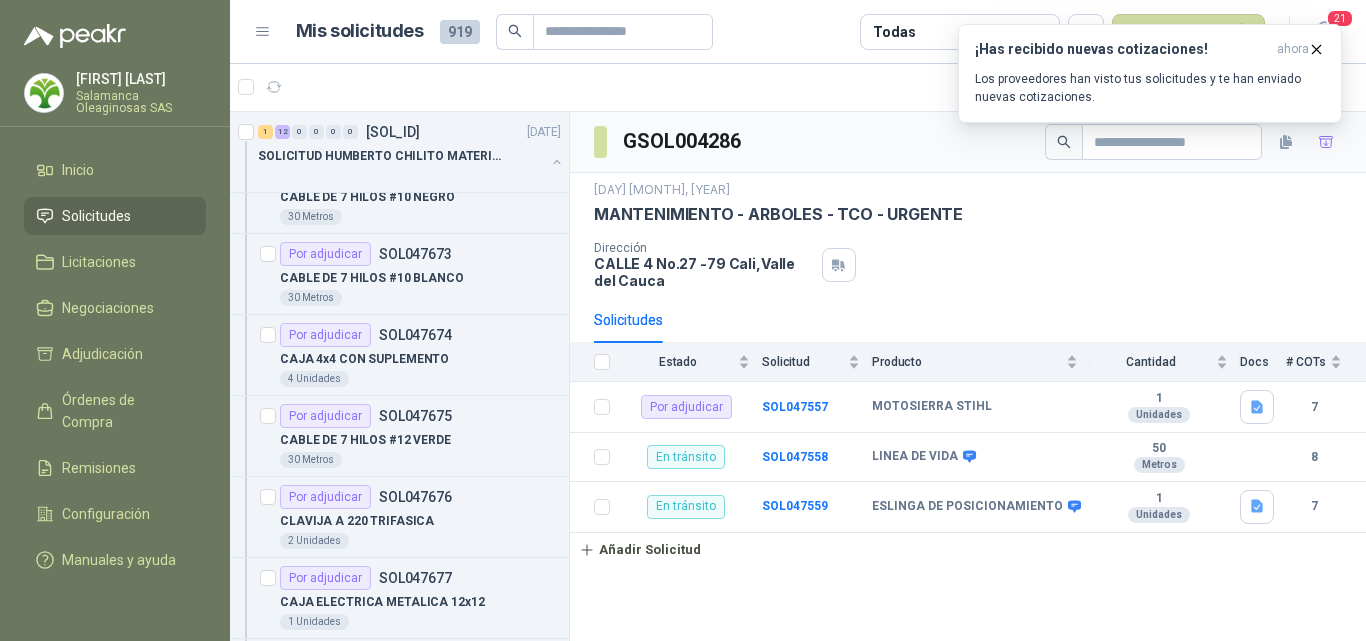 scroll, scrollTop: 400, scrollLeft: 0, axis: vertical 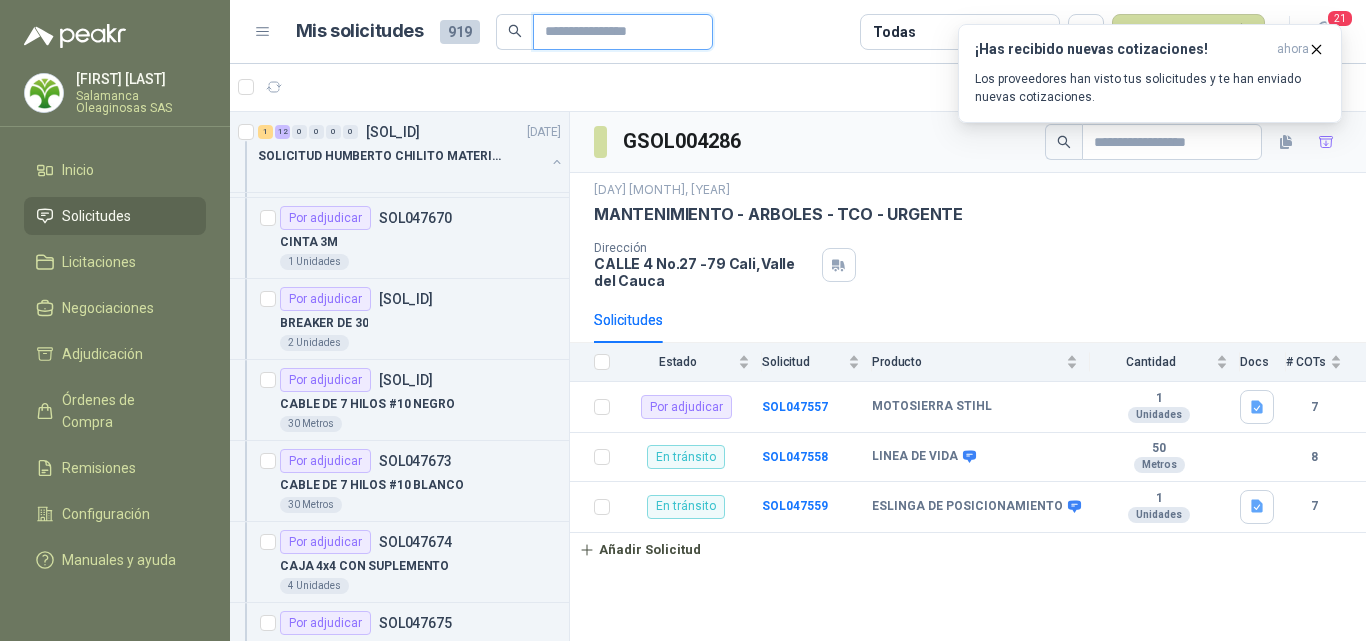 click at bounding box center (615, 32) 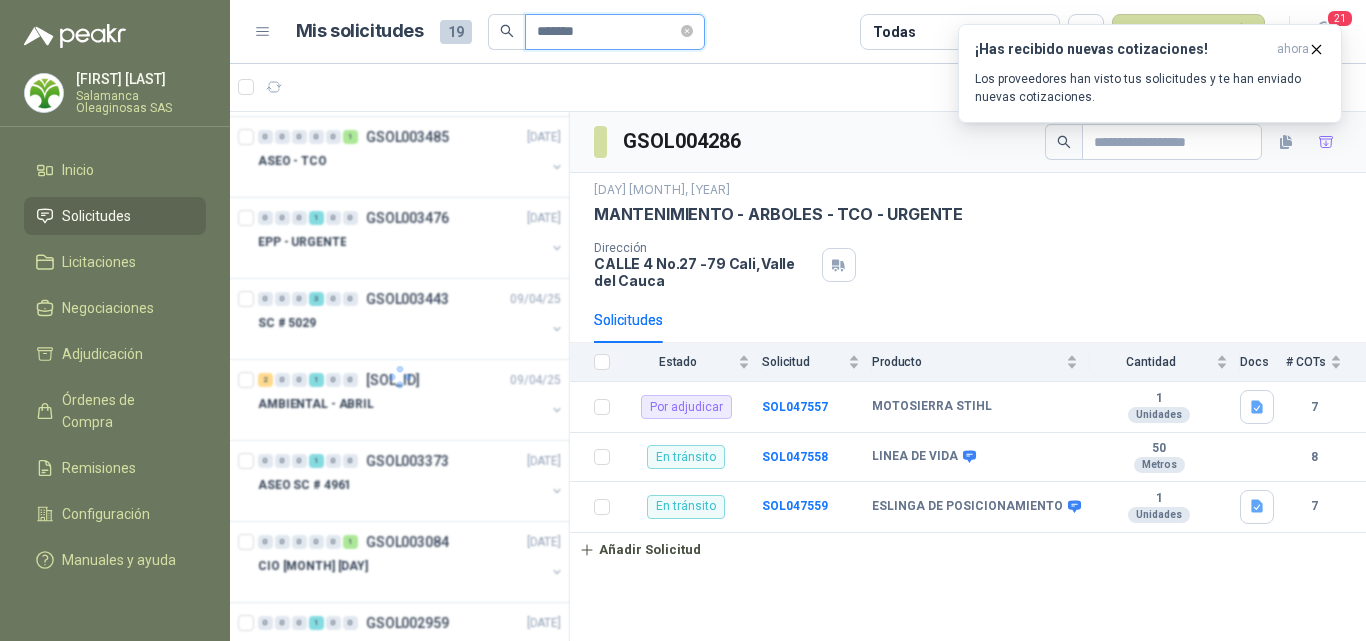 scroll, scrollTop: 0, scrollLeft: 0, axis: both 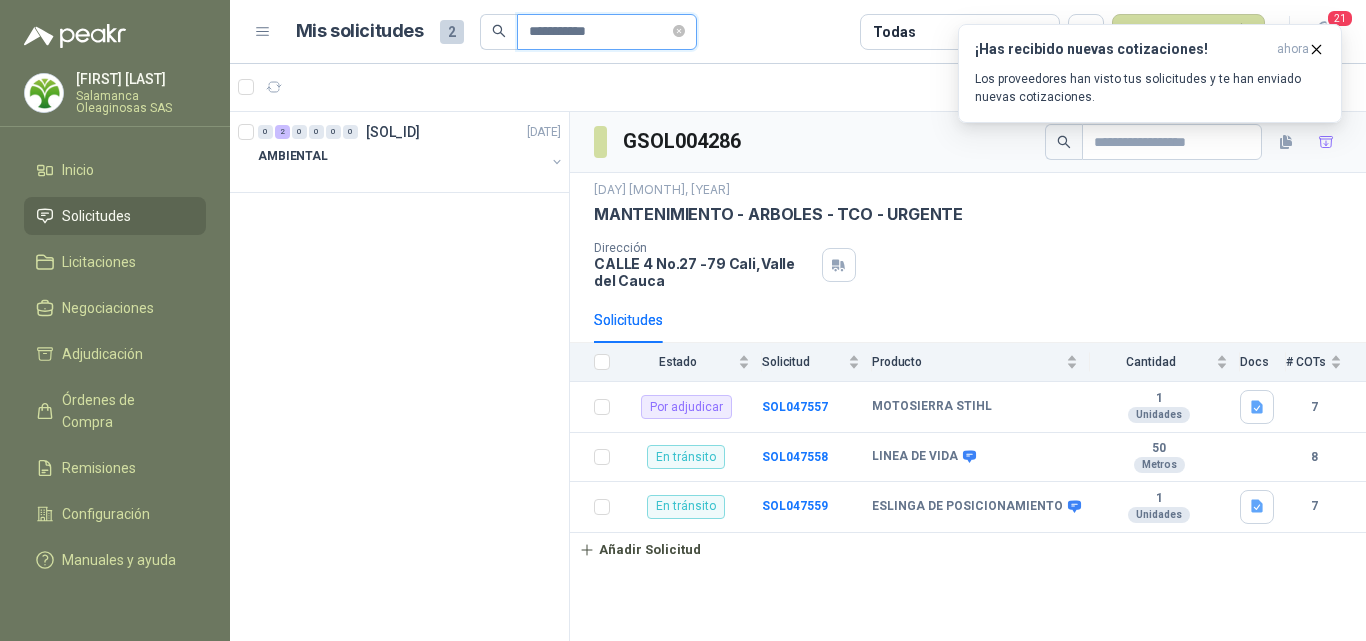 type on "**********" 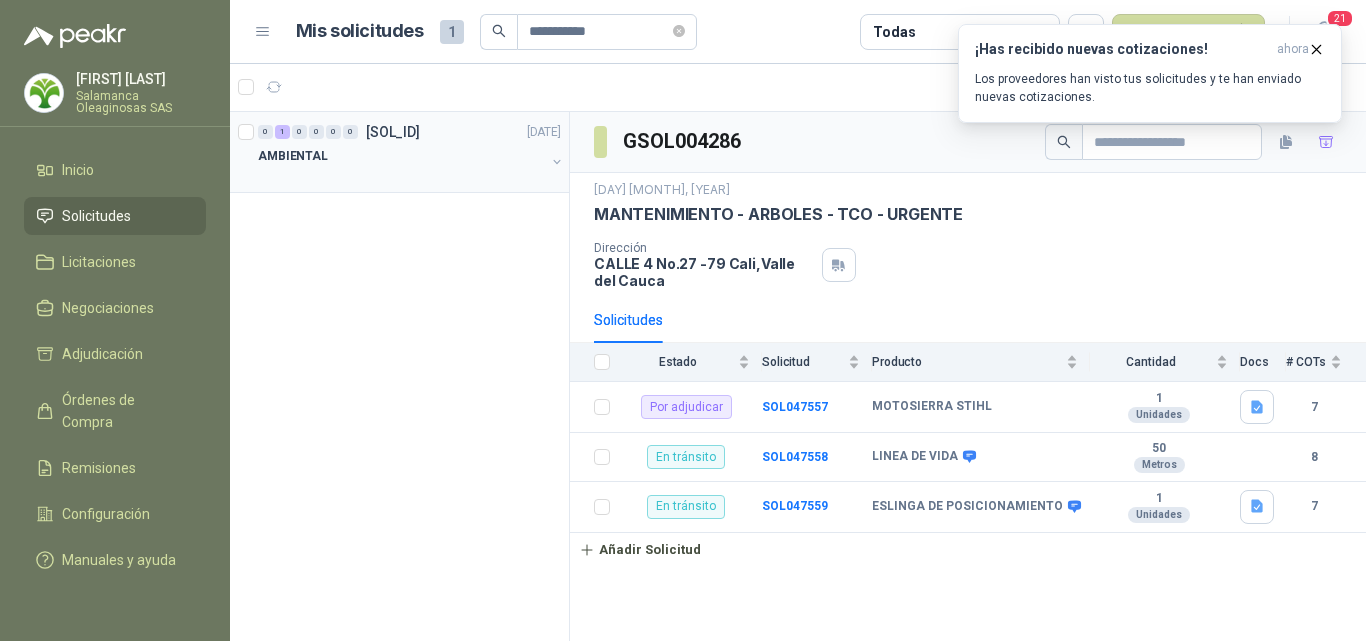click on "AMBIENTAL" at bounding box center (401, 156) 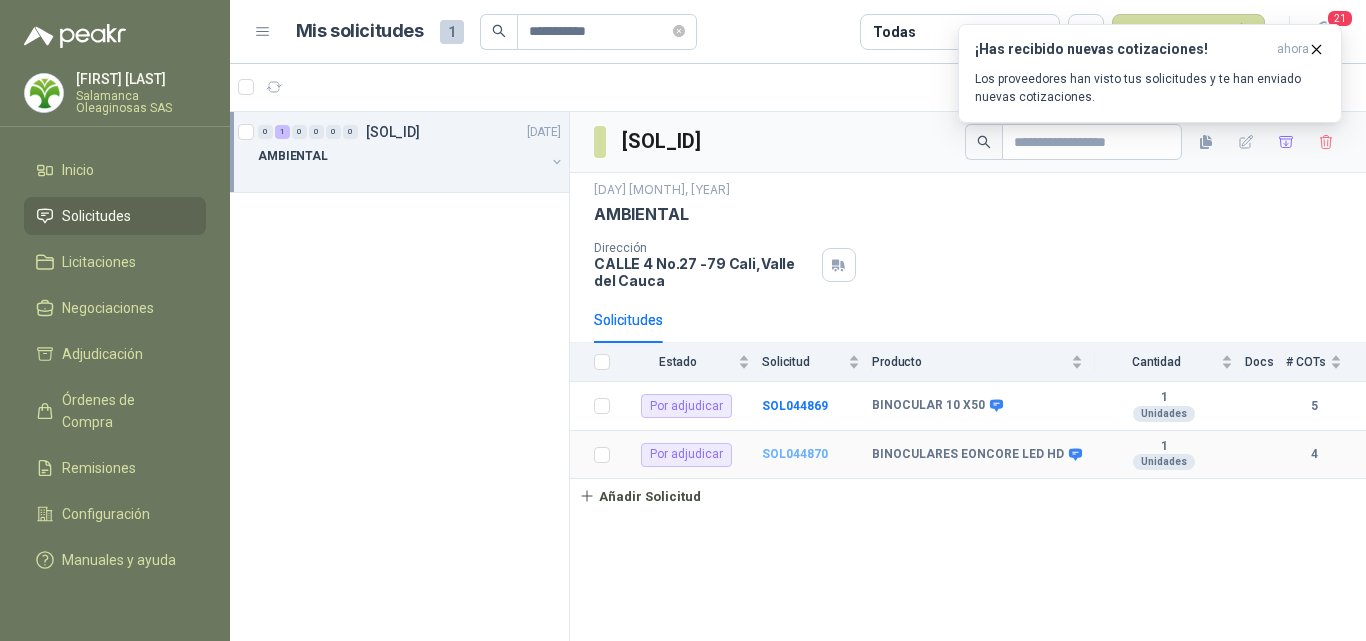 click on "SOL044870" at bounding box center (795, 454) 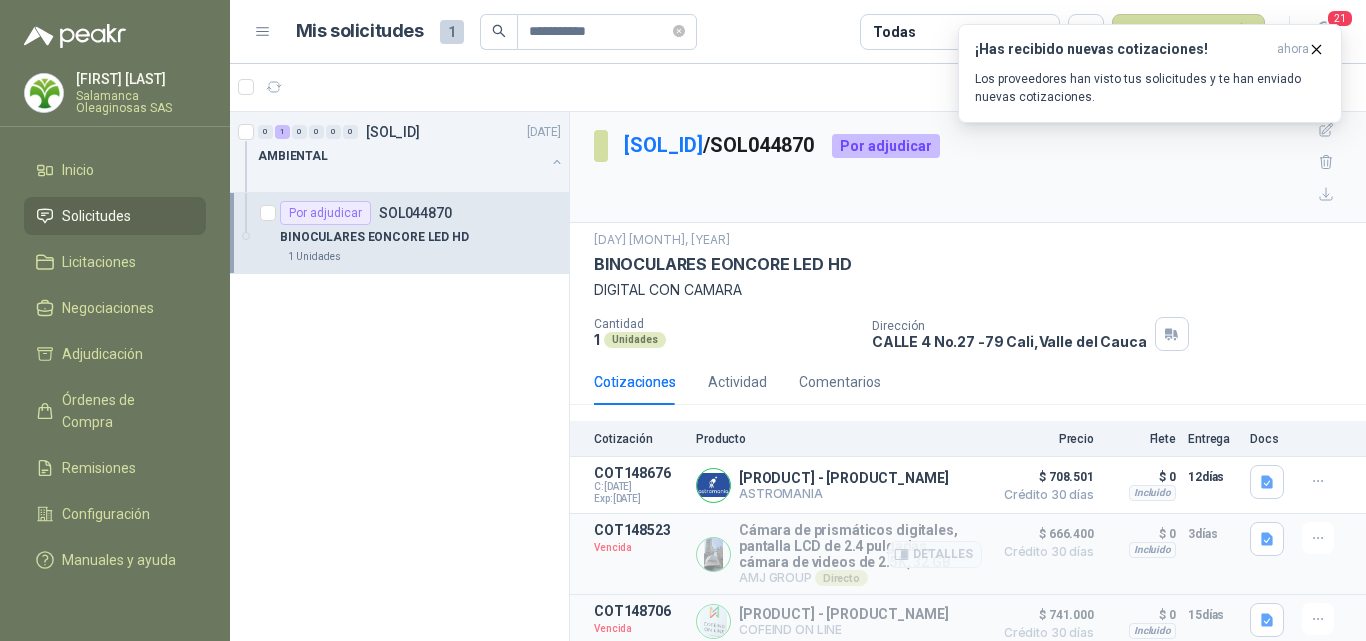 scroll, scrollTop: 61, scrollLeft: 0, axis: vertical 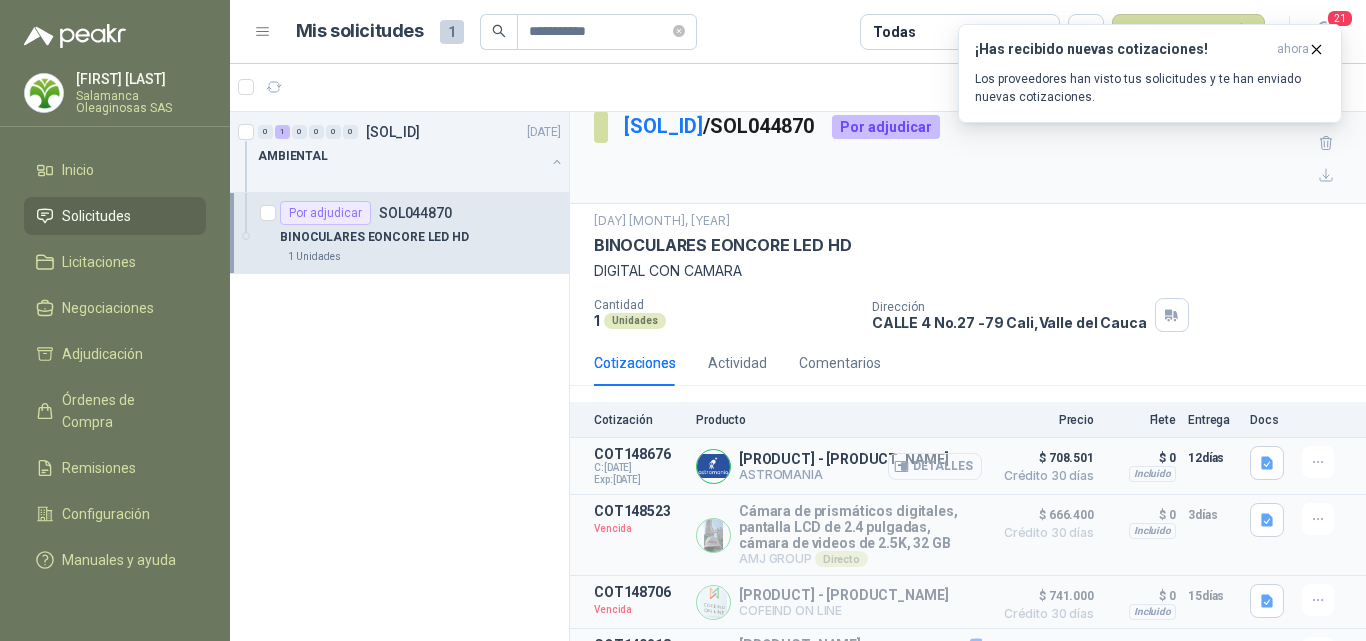 click on "Detalles" at bounding box center [935, 466] 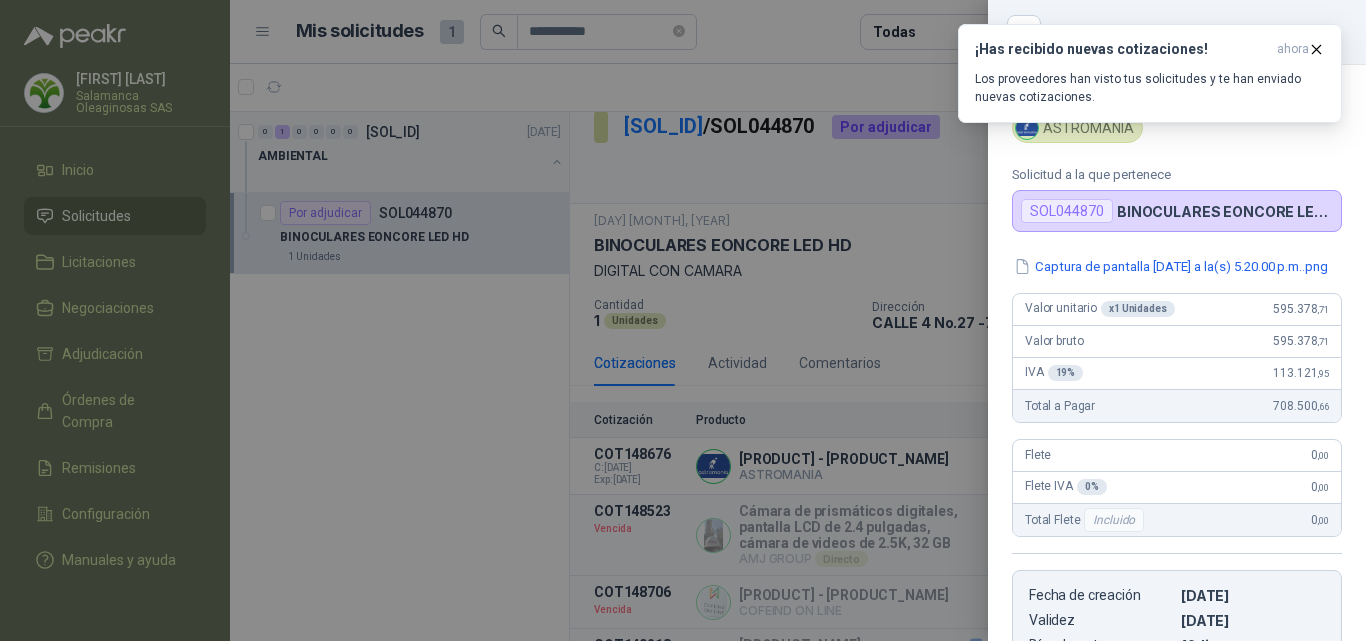 click on "¡Has recibido nuevas cotizaciones! ahora   Los proveedores han visto tus solicitudes y te han enviado nuevas cotizaciones." at bounding box center (1150, 73) 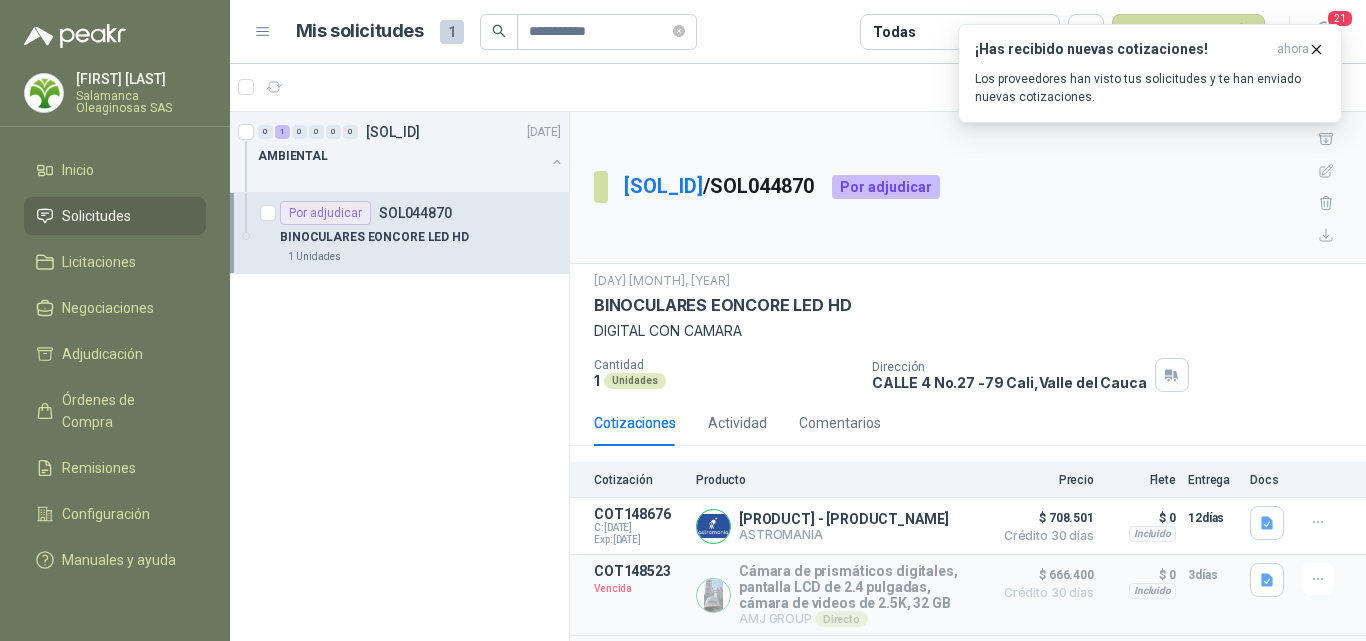 scroll, scrollTop: 0, scrollLeft: 0, axis: both 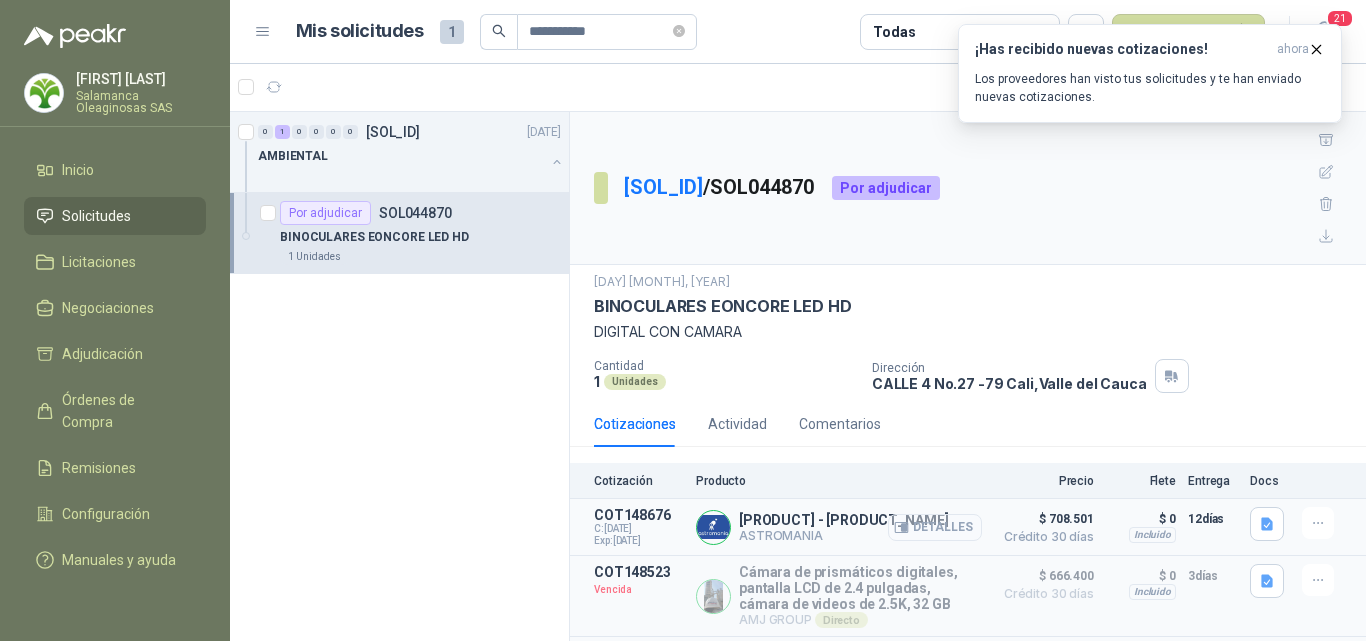click on "Detalles" at bounding box center (935, 527) 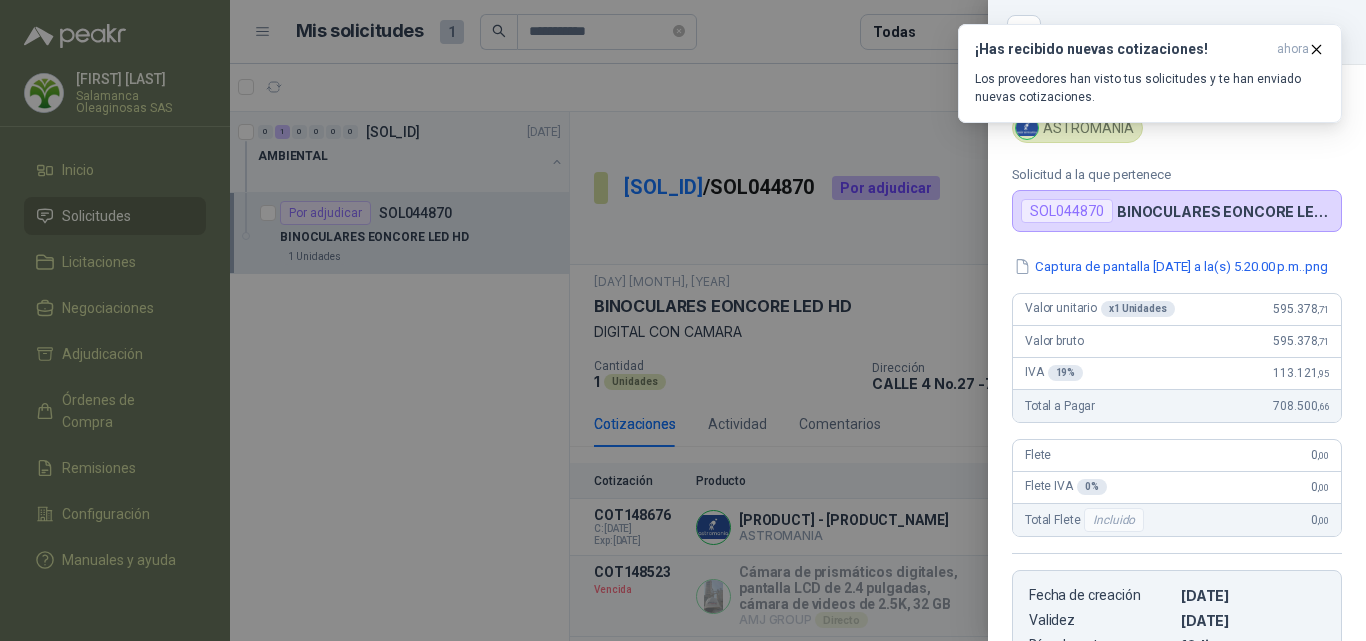 click at bounding box center (683, 320) 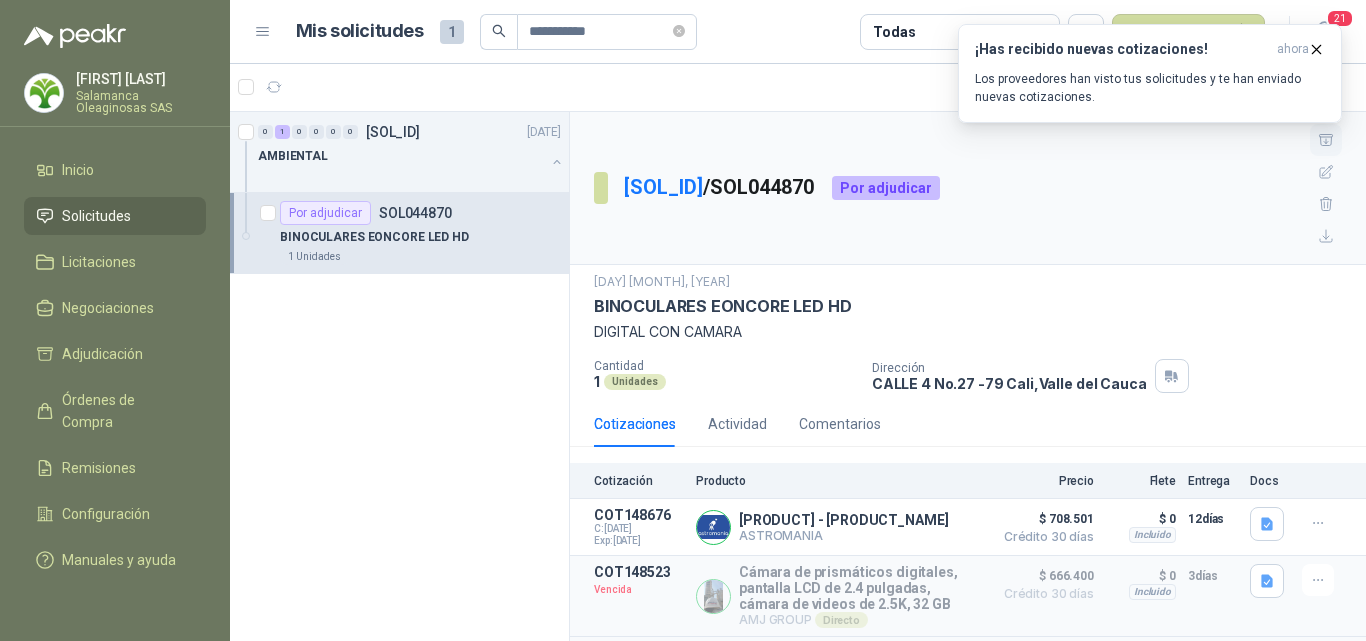 click at bounding box center (1326, 140) 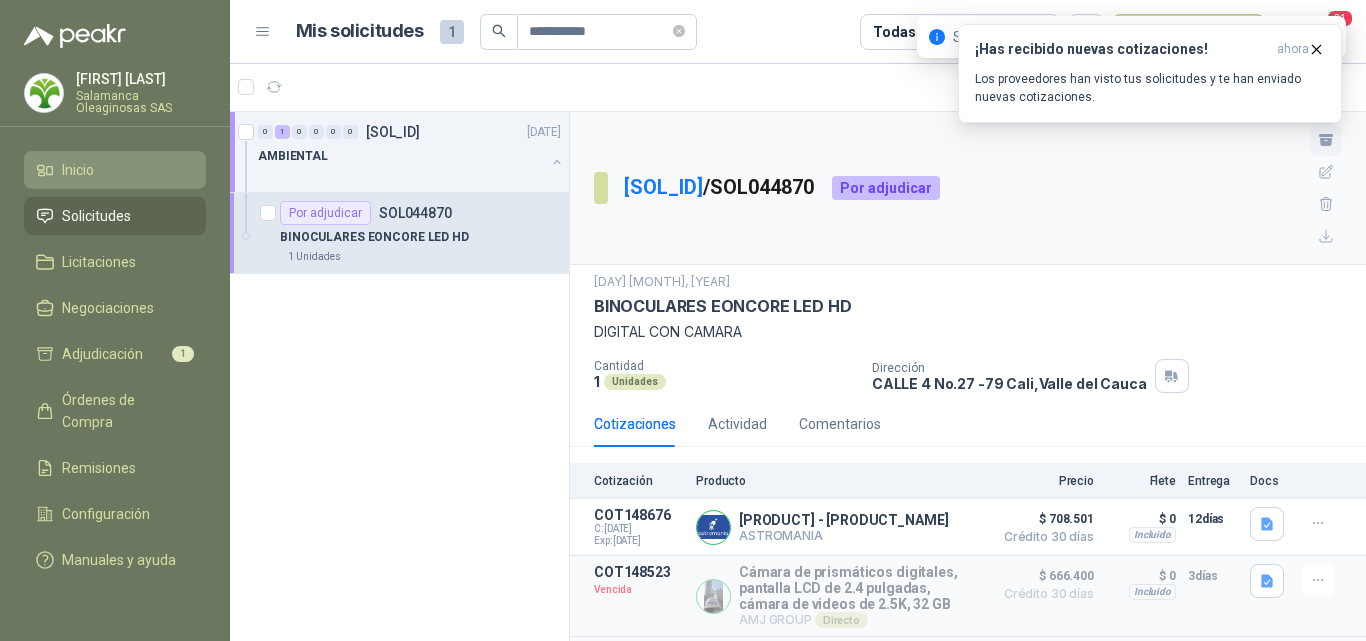 click on "Inicio" at bounding box center [78, 170] 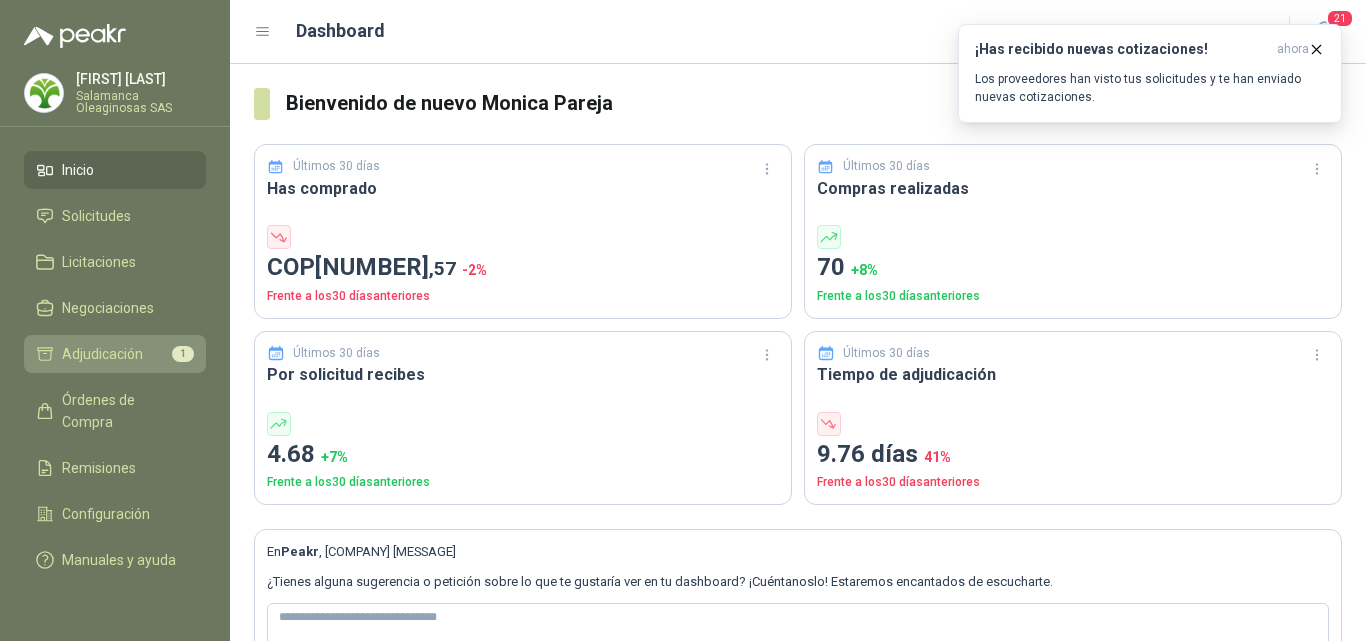 click on "Adjudicación" at bounding box center [102, 354] 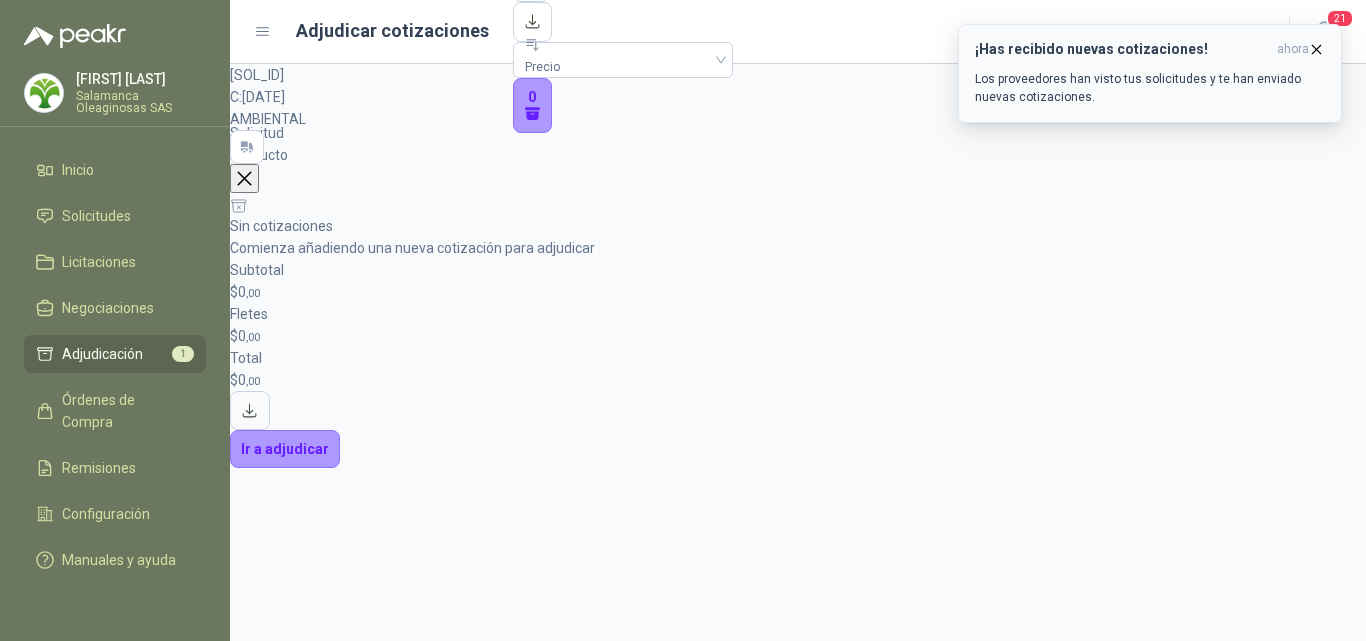 click at bounding box center [1316, 49] 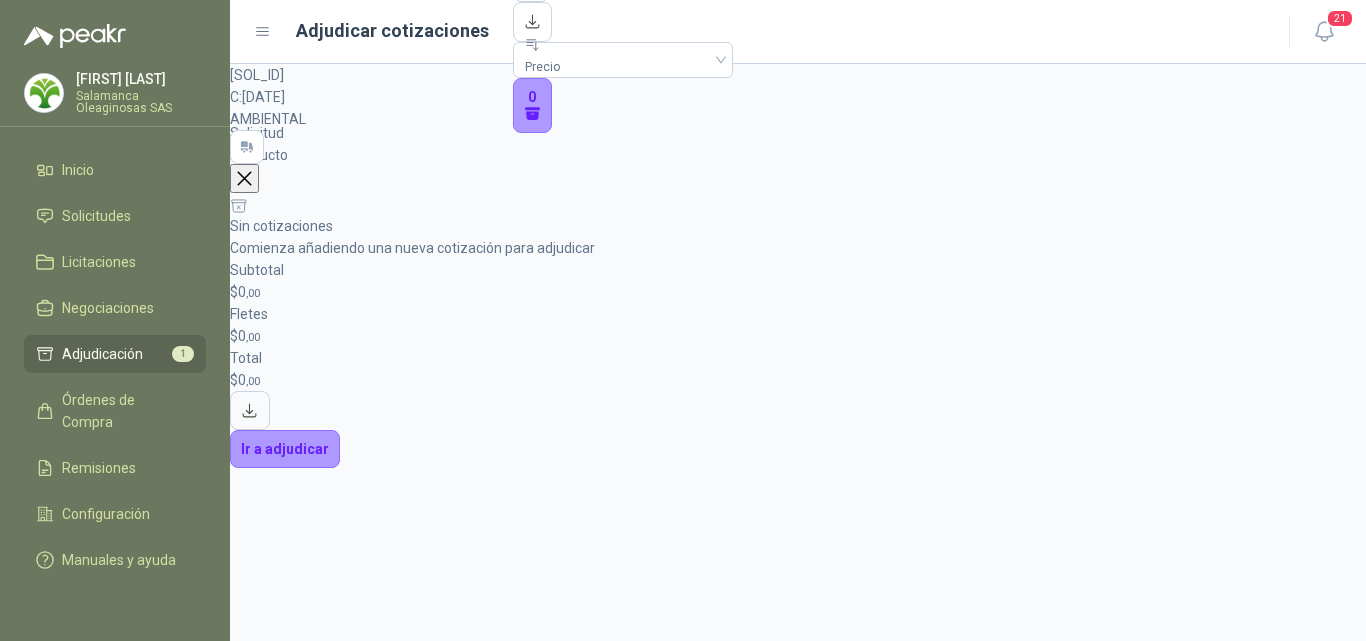 click on "Solicitud Producto Cantidad Dirección Docs [SOL_ID] C:  [DATE] [PRODUCT]   Detalles 1 Unidades Cotización Producto Precio Flete Total Entrega Docs [COT_ID] C:  [DATE] Exp:  [DATE] [PRODUCT] - Digital con cámara  [PRODUCT_NAME] Detalles $[PRICE] Crédito 30 días $[PRICE] Incluido   $[PRICE] 12  días" at bounding box center (798, 114) 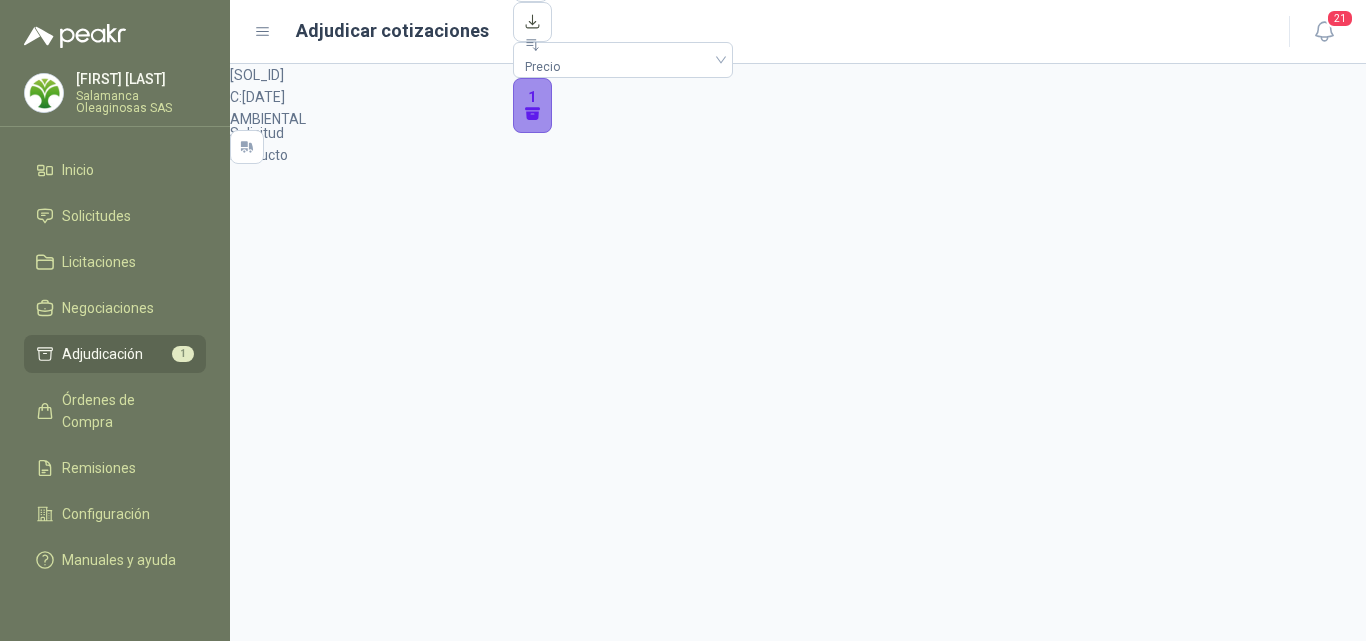 click on "1" at bounding box center [533, 106] 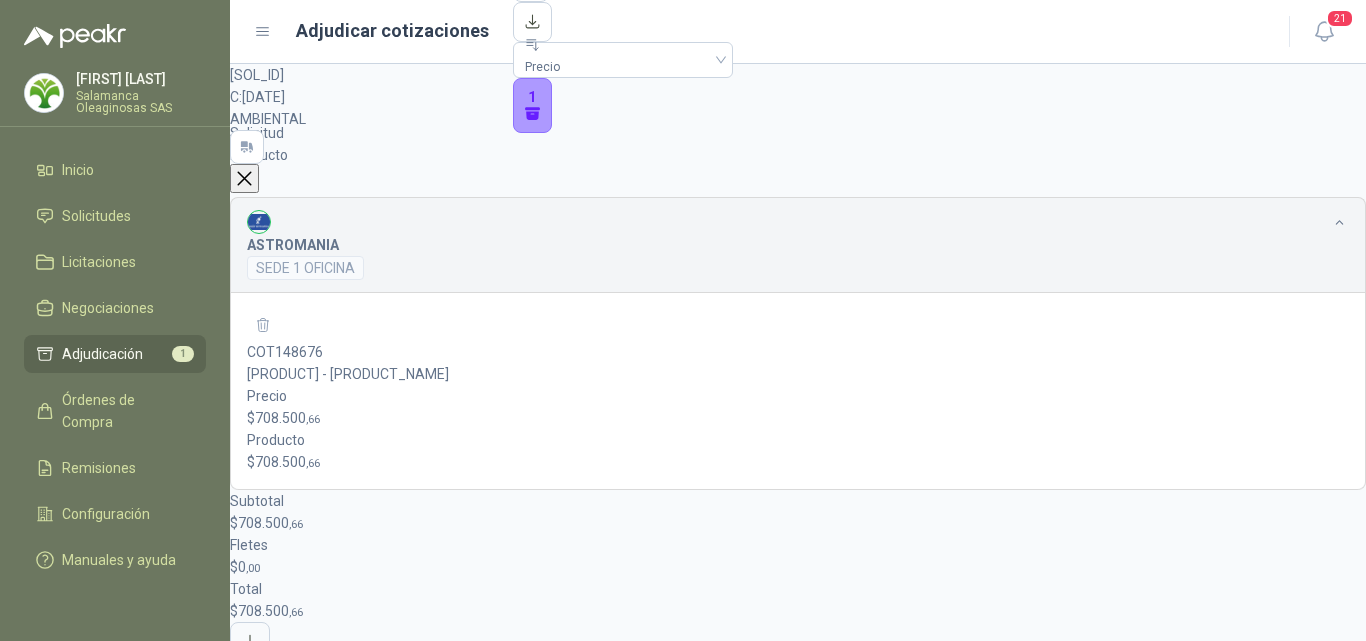 click on "Solicitud Producto Cantidad Dirección Docs [SOL_ID] C:  [DATE] [PRODUCT]   Detalles 1 Unidades Cotización Producto Precio Flete Total Entrega Docs [COT_ID] C:  [DATE] Exp:  [DATE] [PRODUCT] - Digital con cámara  [PRODUCT_NAME] Detalles $[PRICE] Crédito 30 días $[PRICE] Incluido   $[PRICE] 12  días" at bounding box center [798, 114] 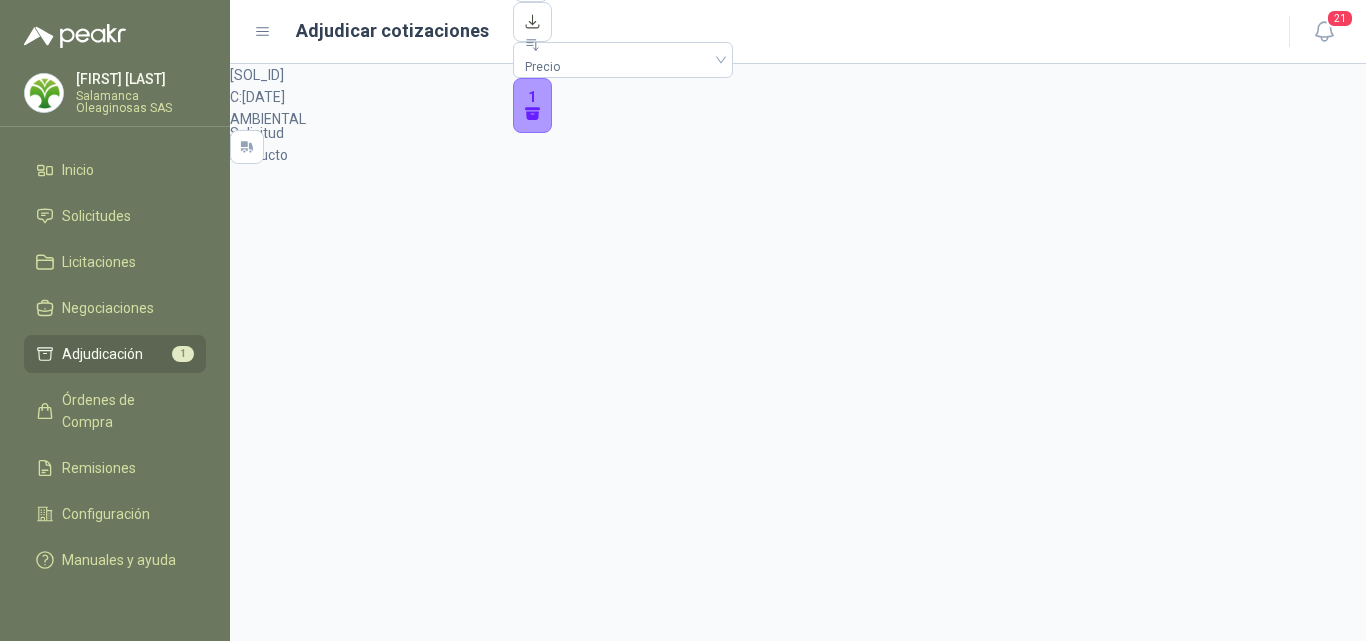 click on "Detalles" at bounding box center [256, 735] 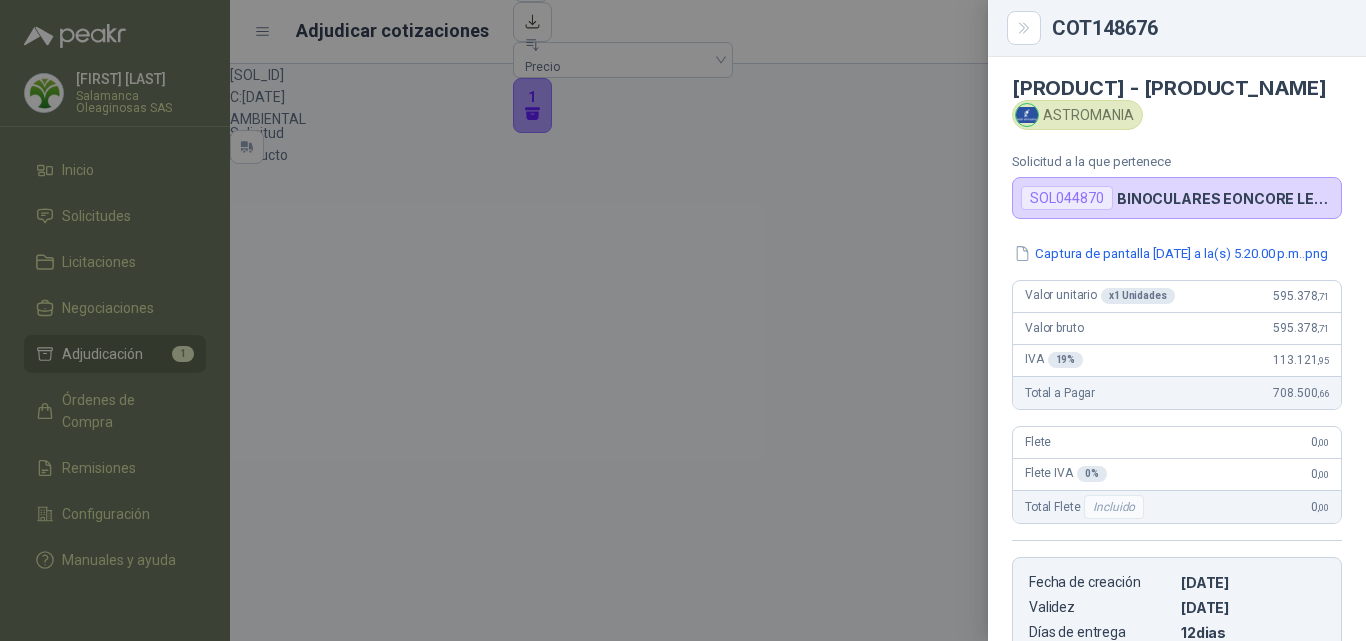 scroll, scrollTop: 0, scrollLeft: 0, axis: both 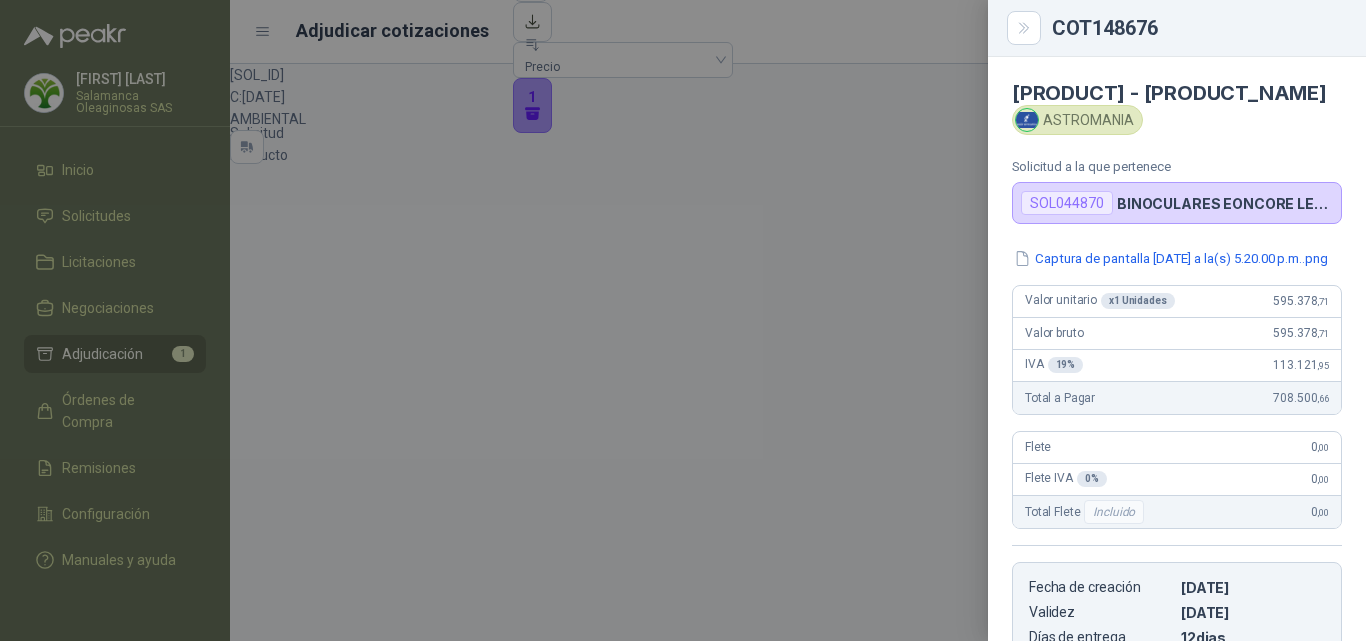 click at bounding box center [683, 320] 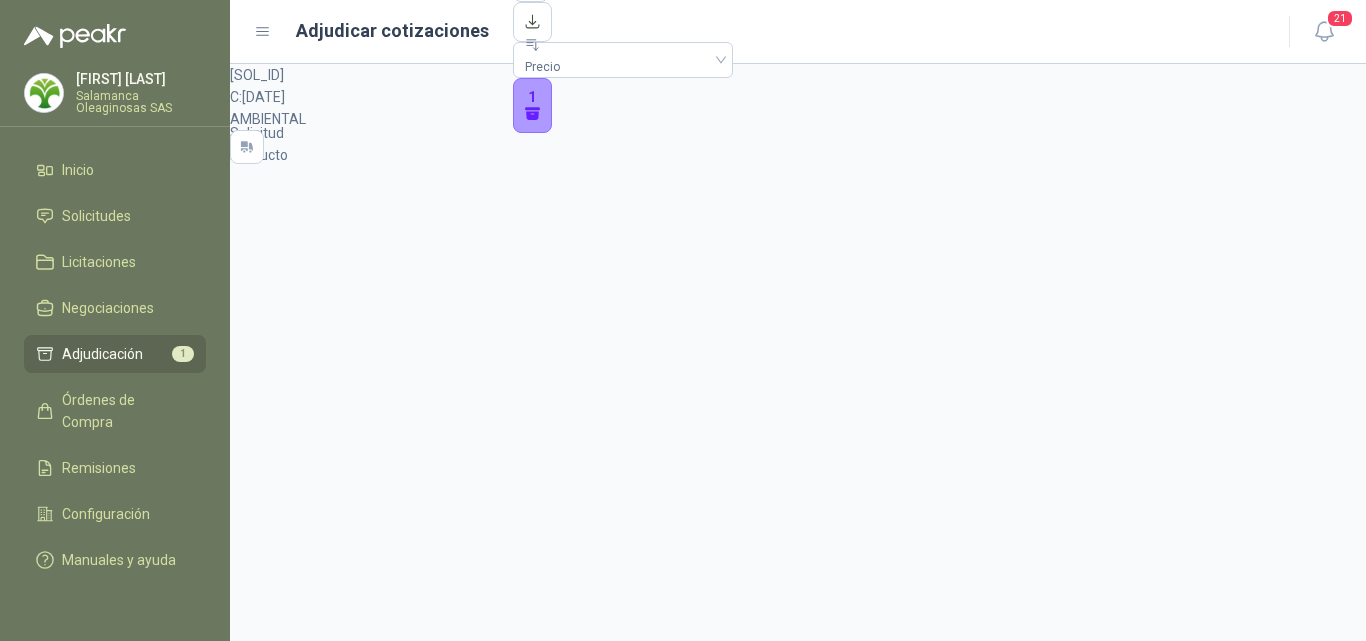 click at bounding box center (247, 882) 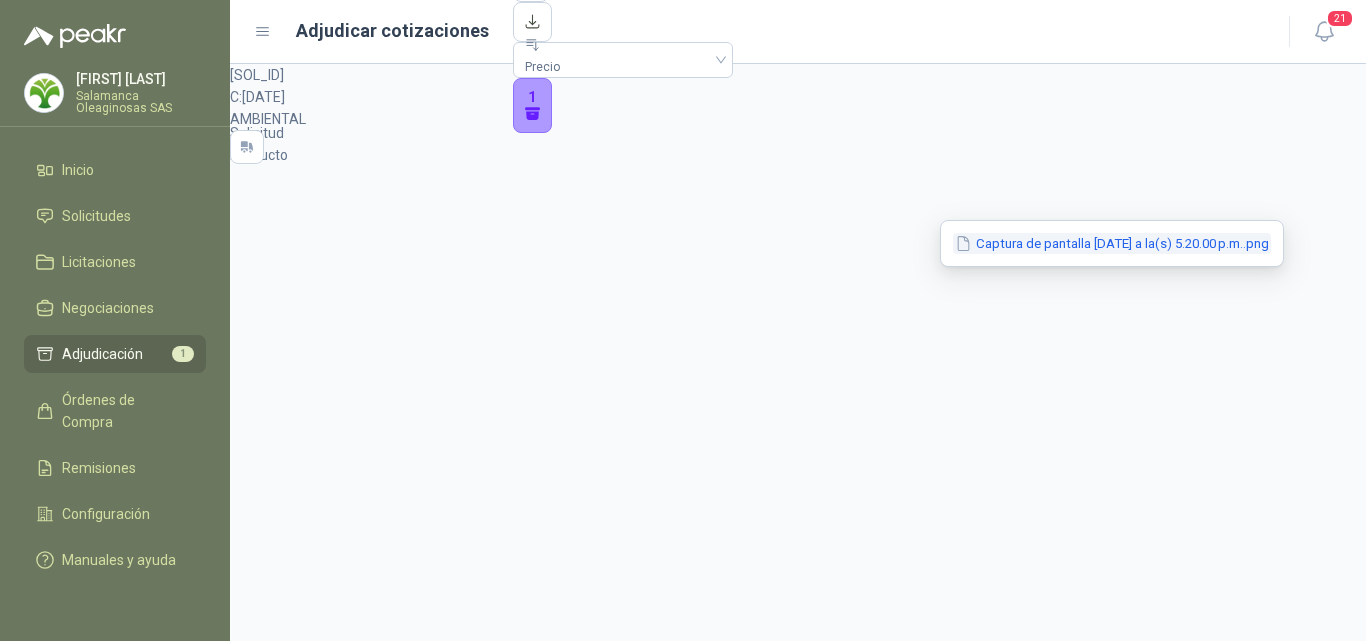 click on "Captura de pantalla [DATE] a la(s) 5.20.00 p.m..png" at bounding box center [1112, 243] 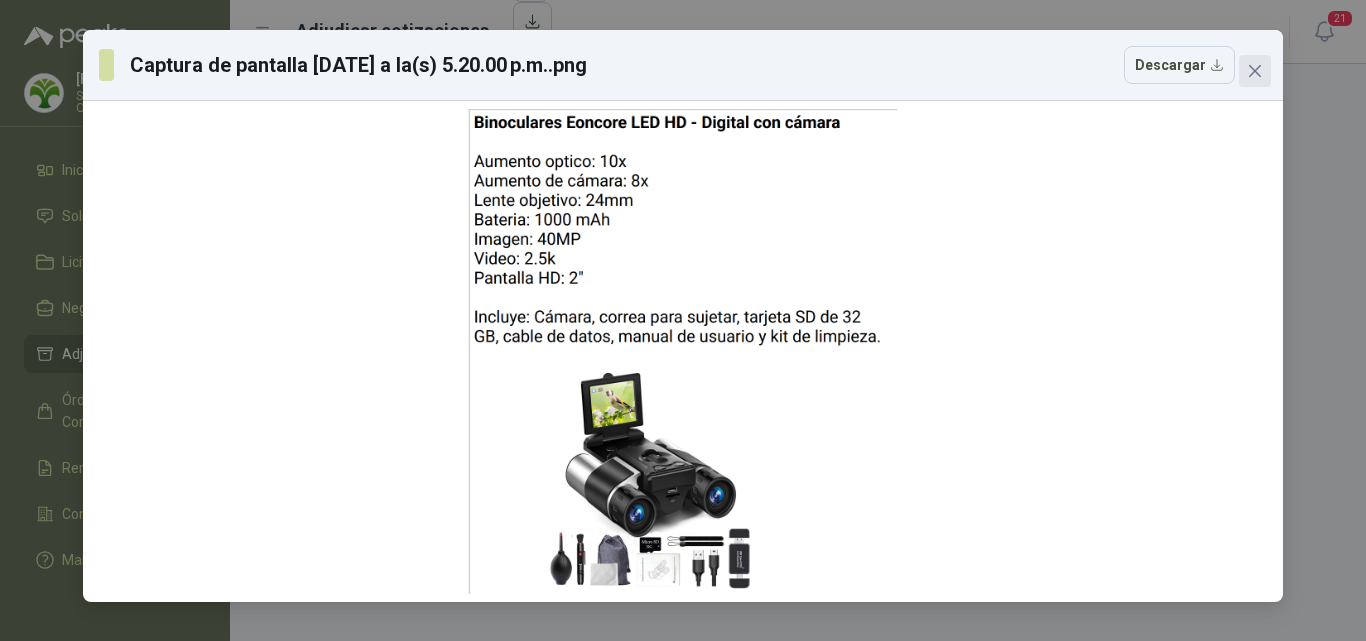 click at bounding box center [1255, 71] 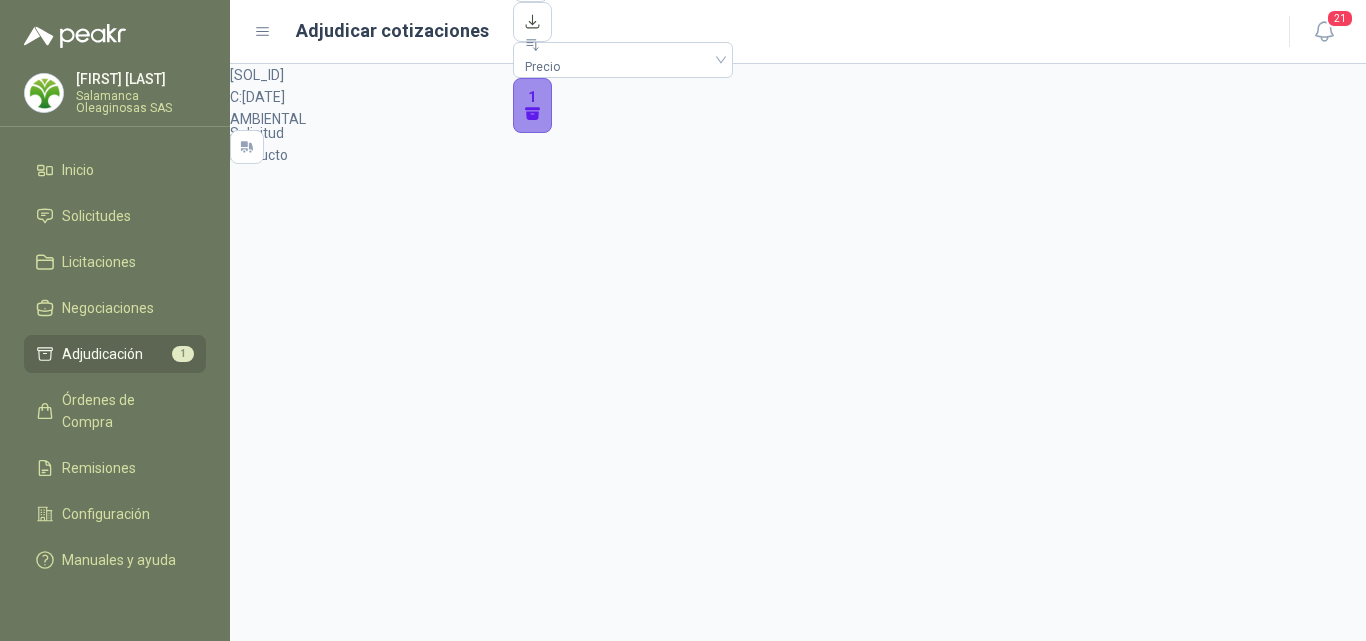 click on "1" at bounding box center (533, 106) 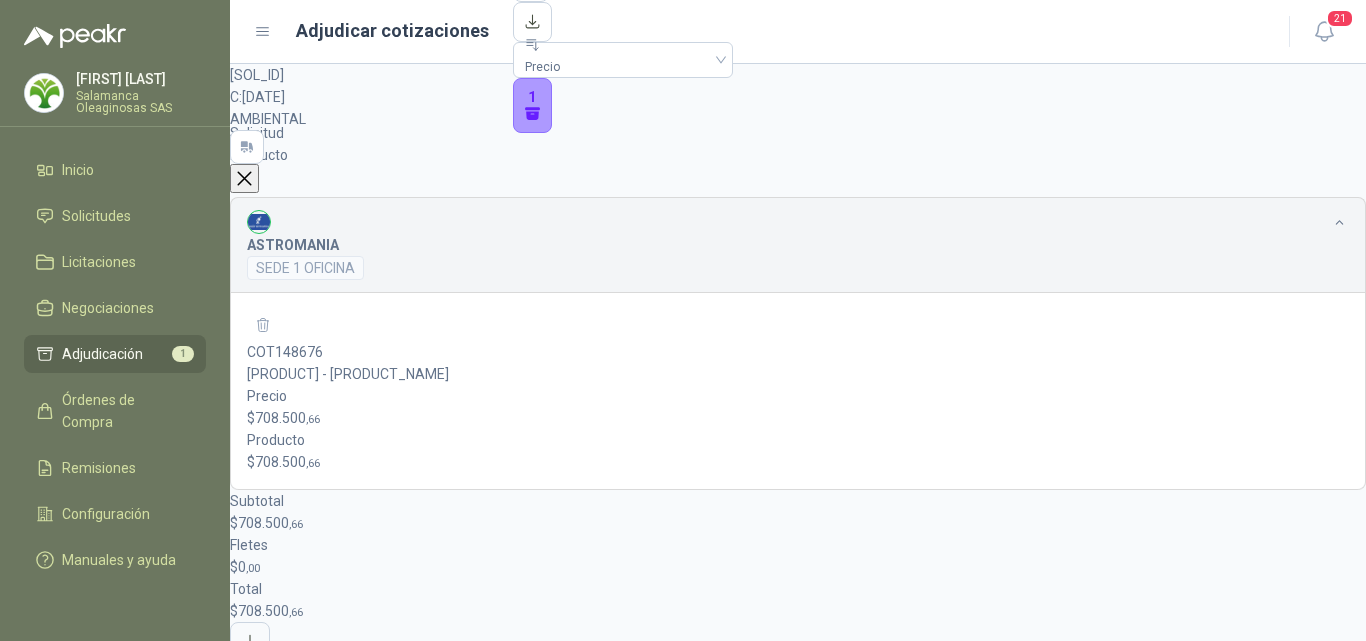 click on "Ir a adjudicar" at bounding box center [285, 681] 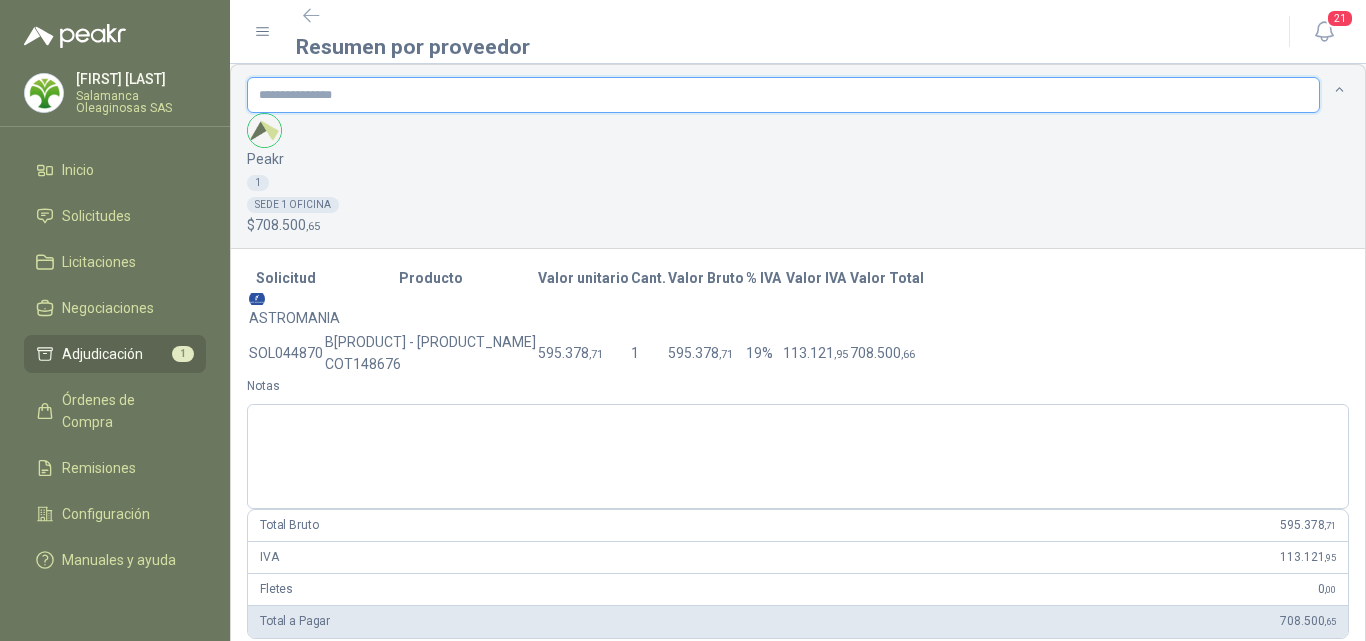 click at bounding box center [783, 95] 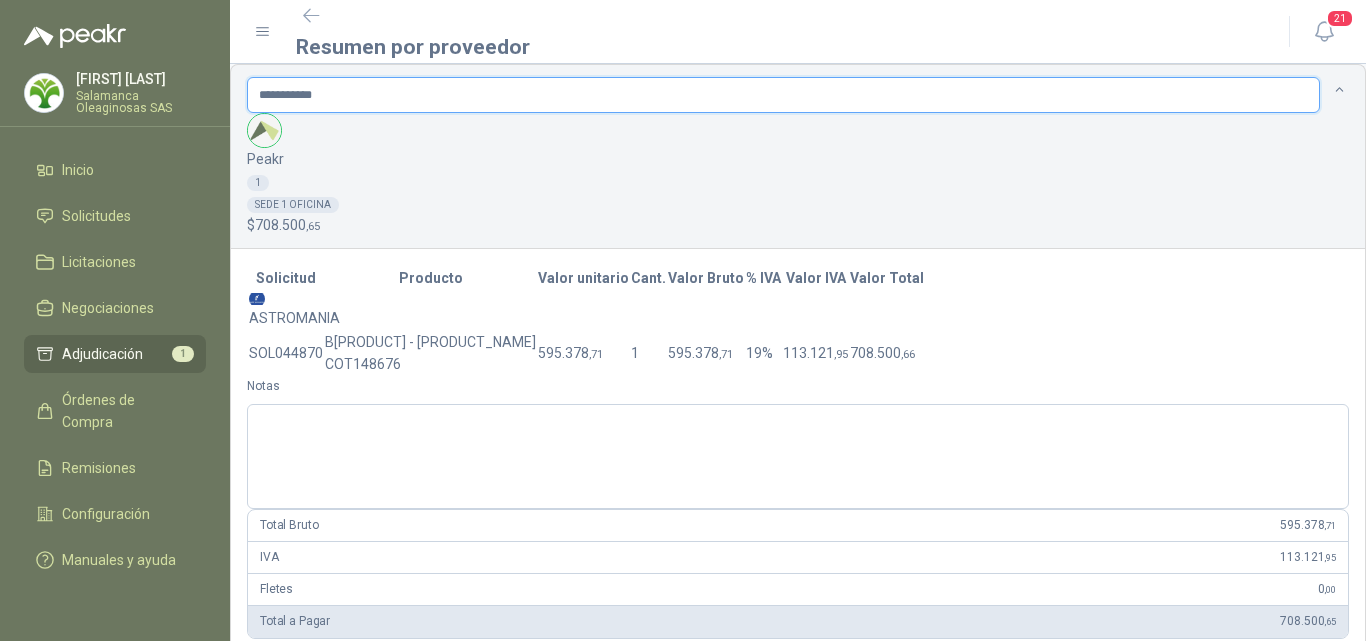 click on "**********" at bounding box center [783, 95] 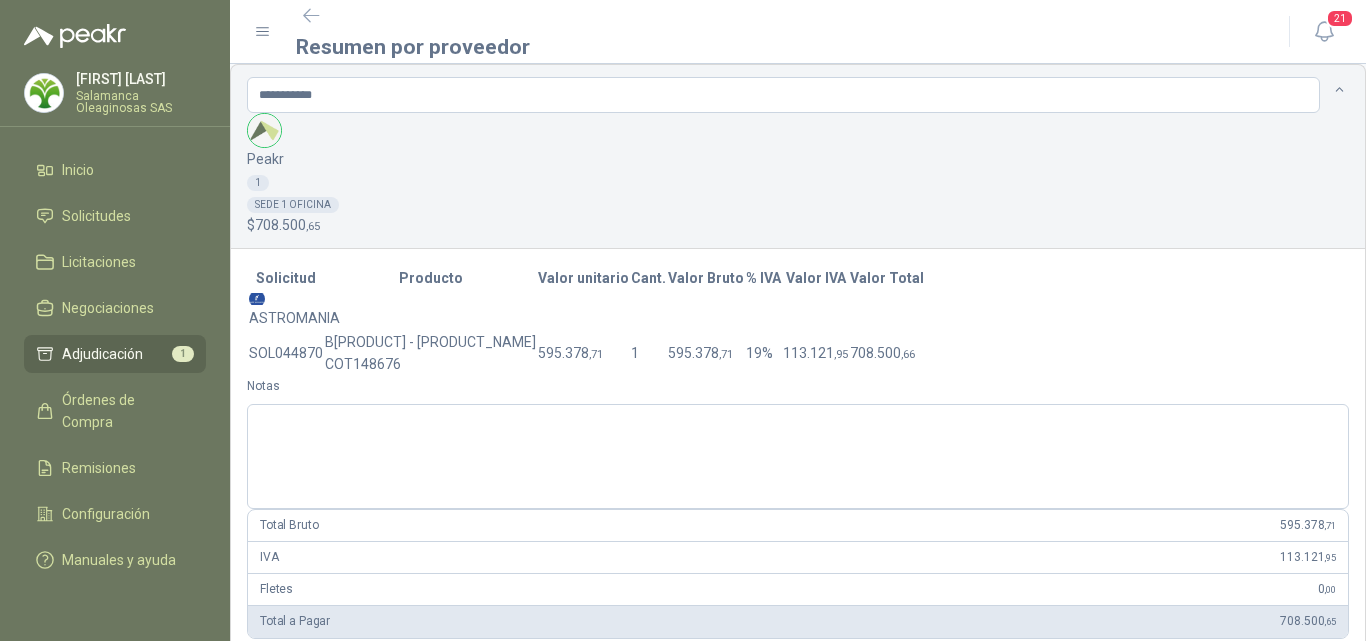 click on "Adjudicar" at bounding box center (273, 719) 